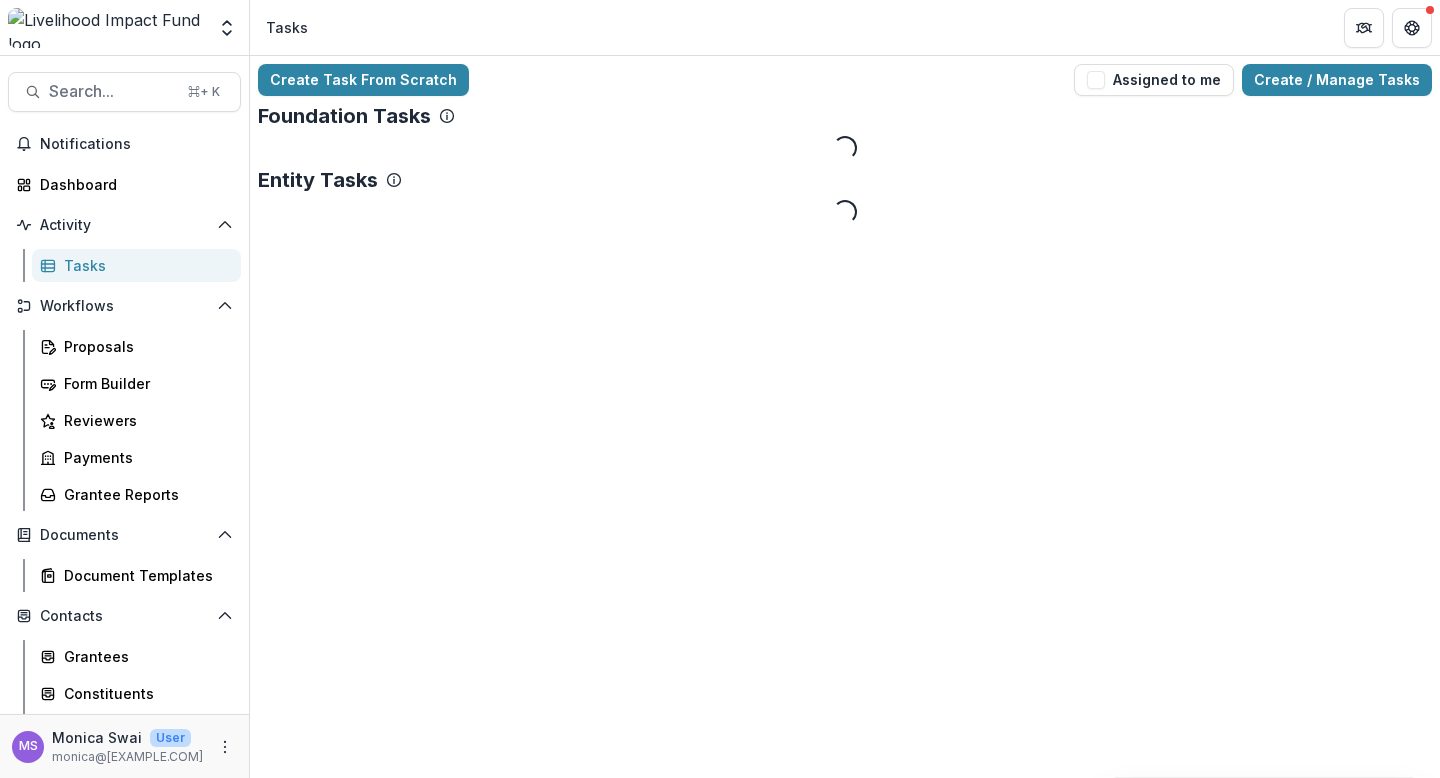 scroll, scrollTop: 0, scrollLeft: 0, axis: both 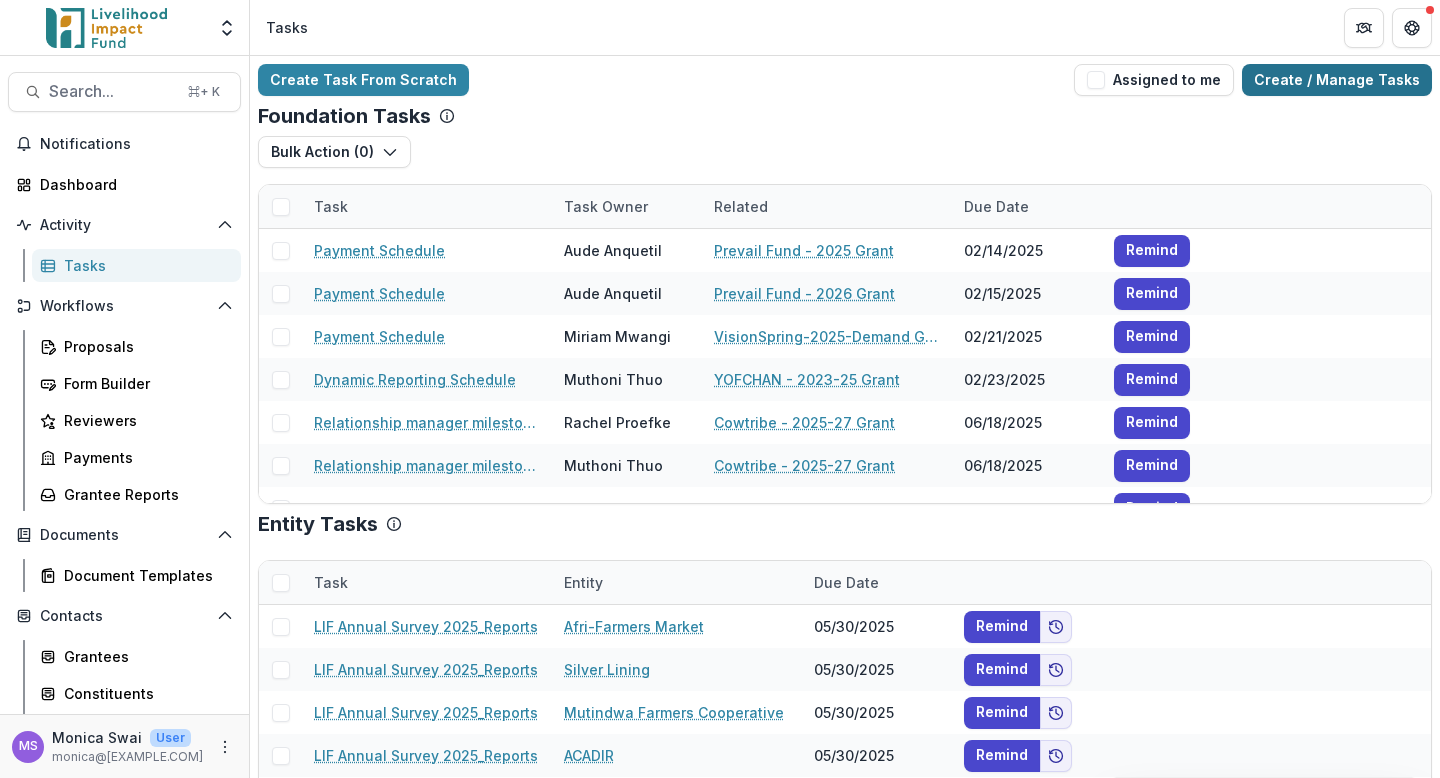 click on "Create / Manage Tasks" at bounding box center [1337, 80] 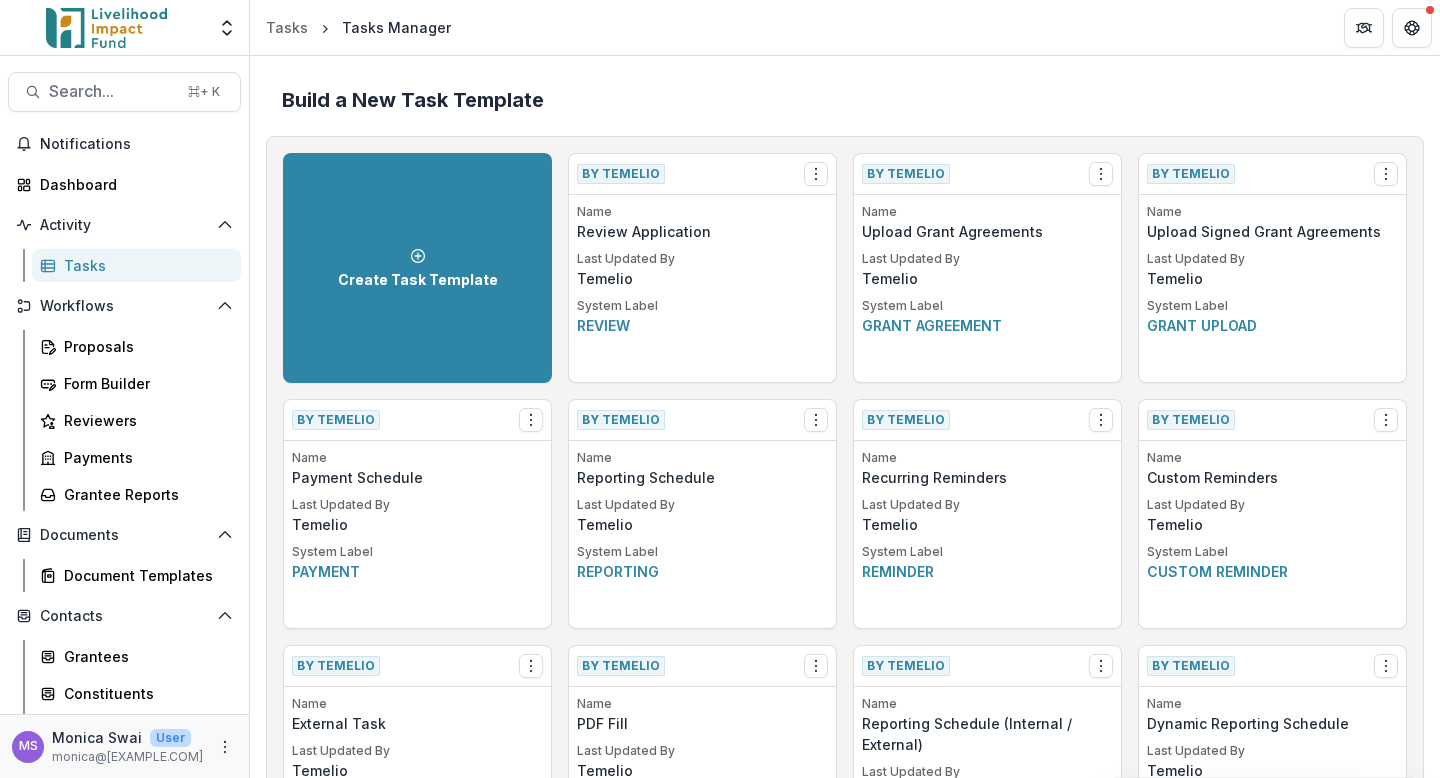 click on "Build a New Task Template" at bounding box center [845, 100] 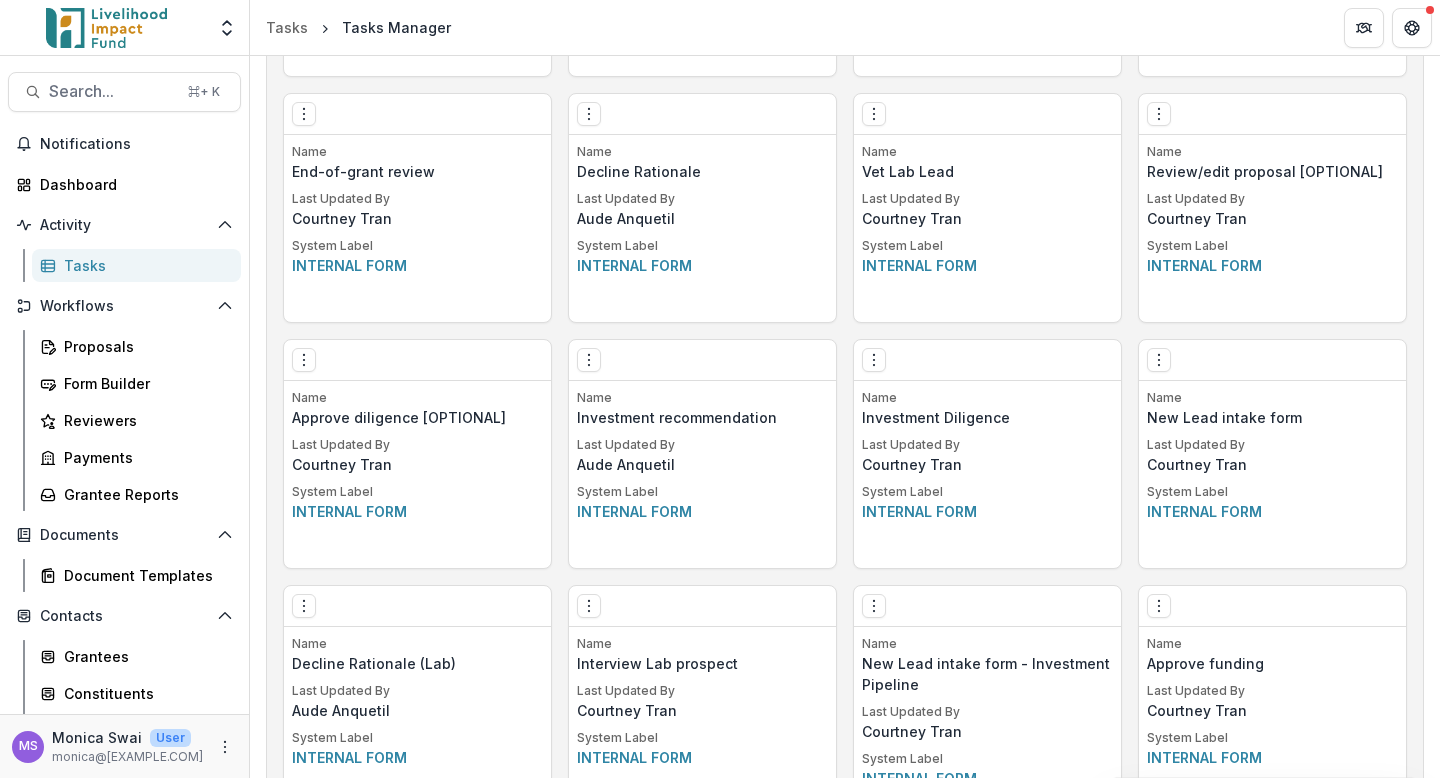 scroll, scrollTop: 2766, scrollLeft: 0, axis: vertical 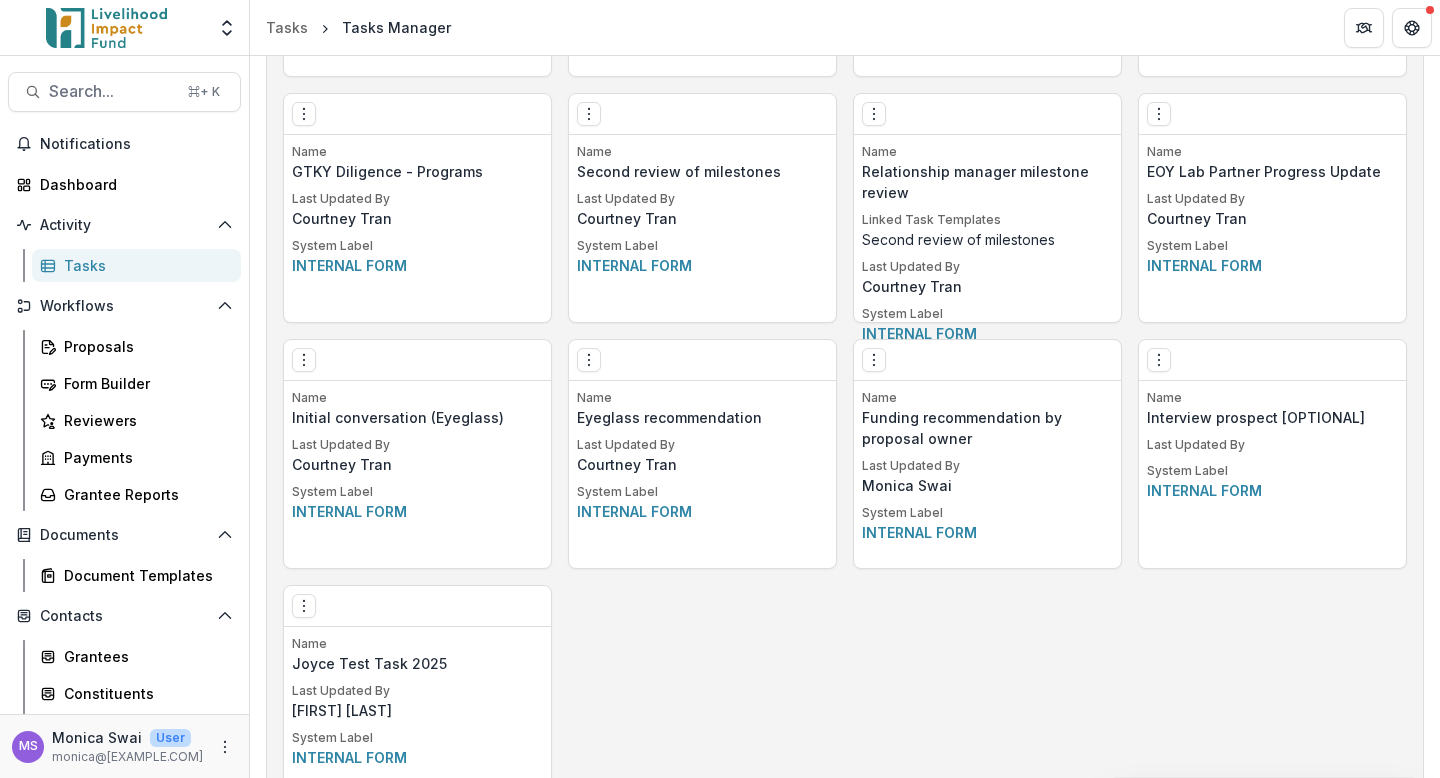 click on "Funding recommendation by proposal owner" at bounding box center (702, -2535) 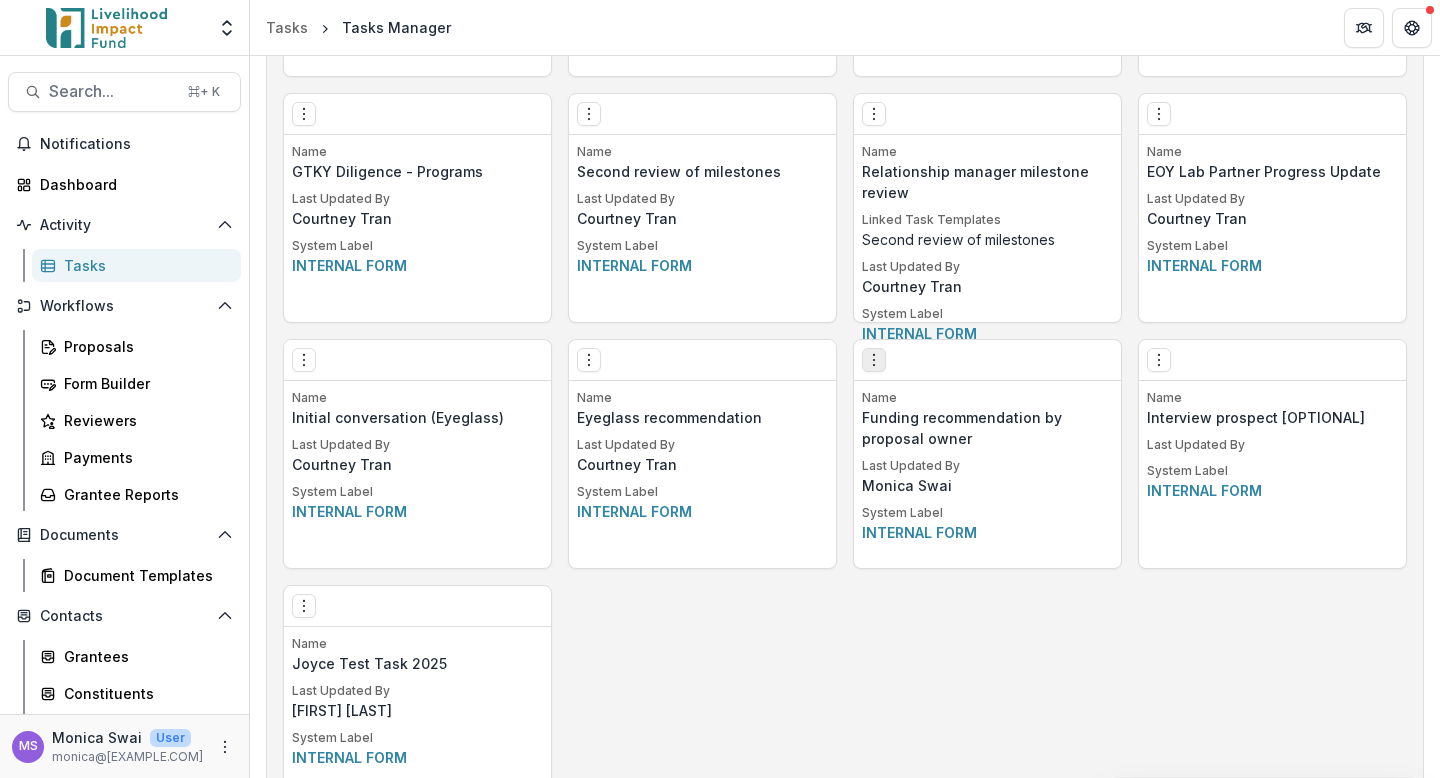 click 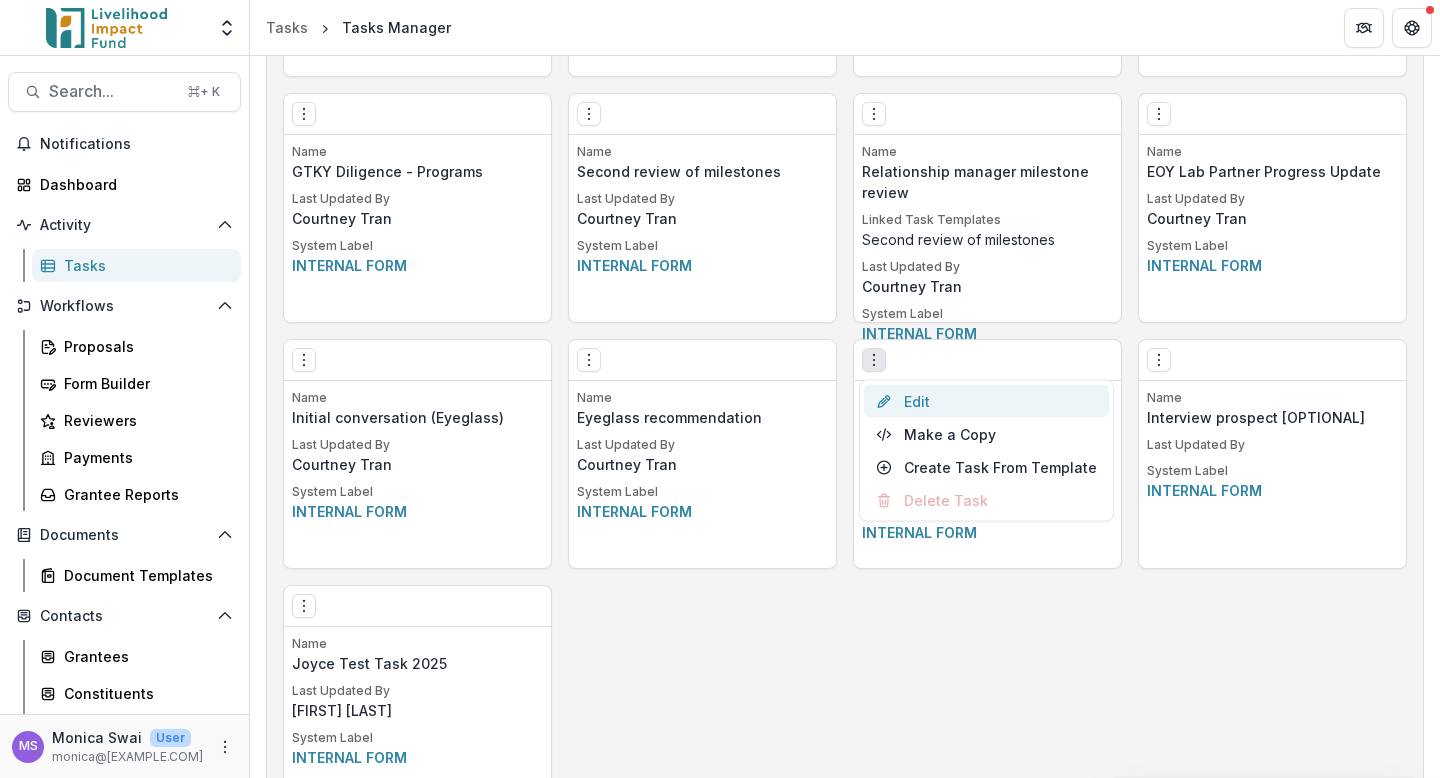 click on "Edit" at bounding box center [986, 401] 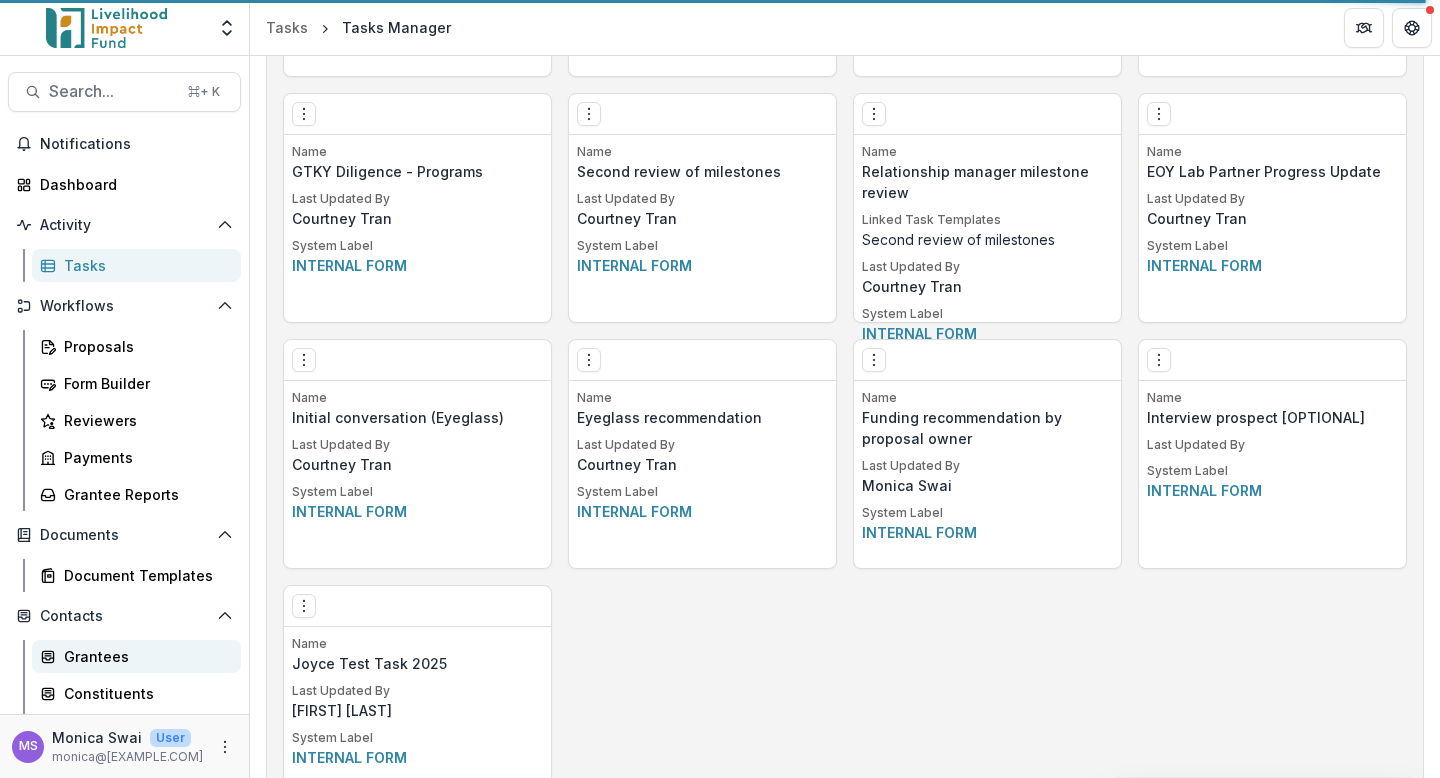 click on "Grantees" at bounding box center (144, 656) 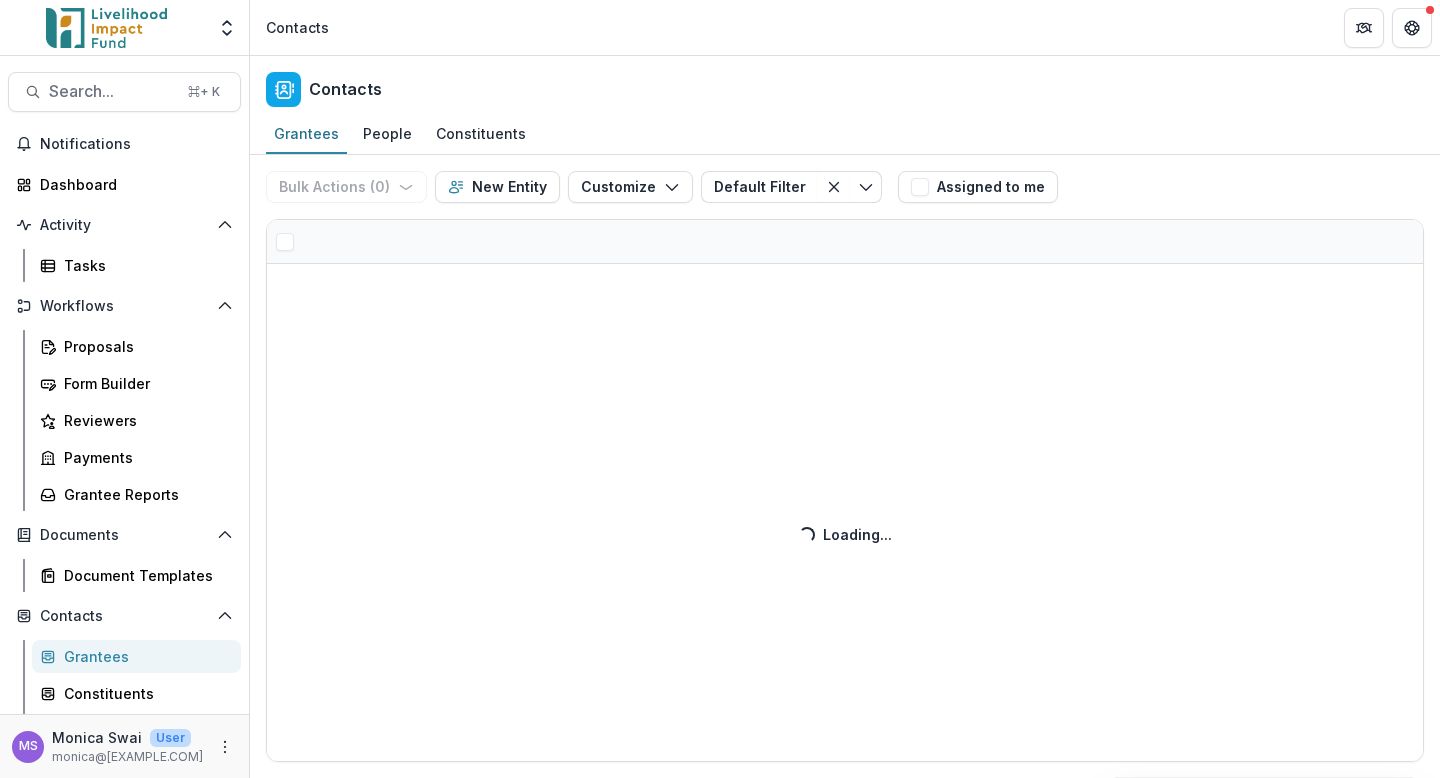 scroll, scrollTop: 0, scrollLeft: 0, axis: both 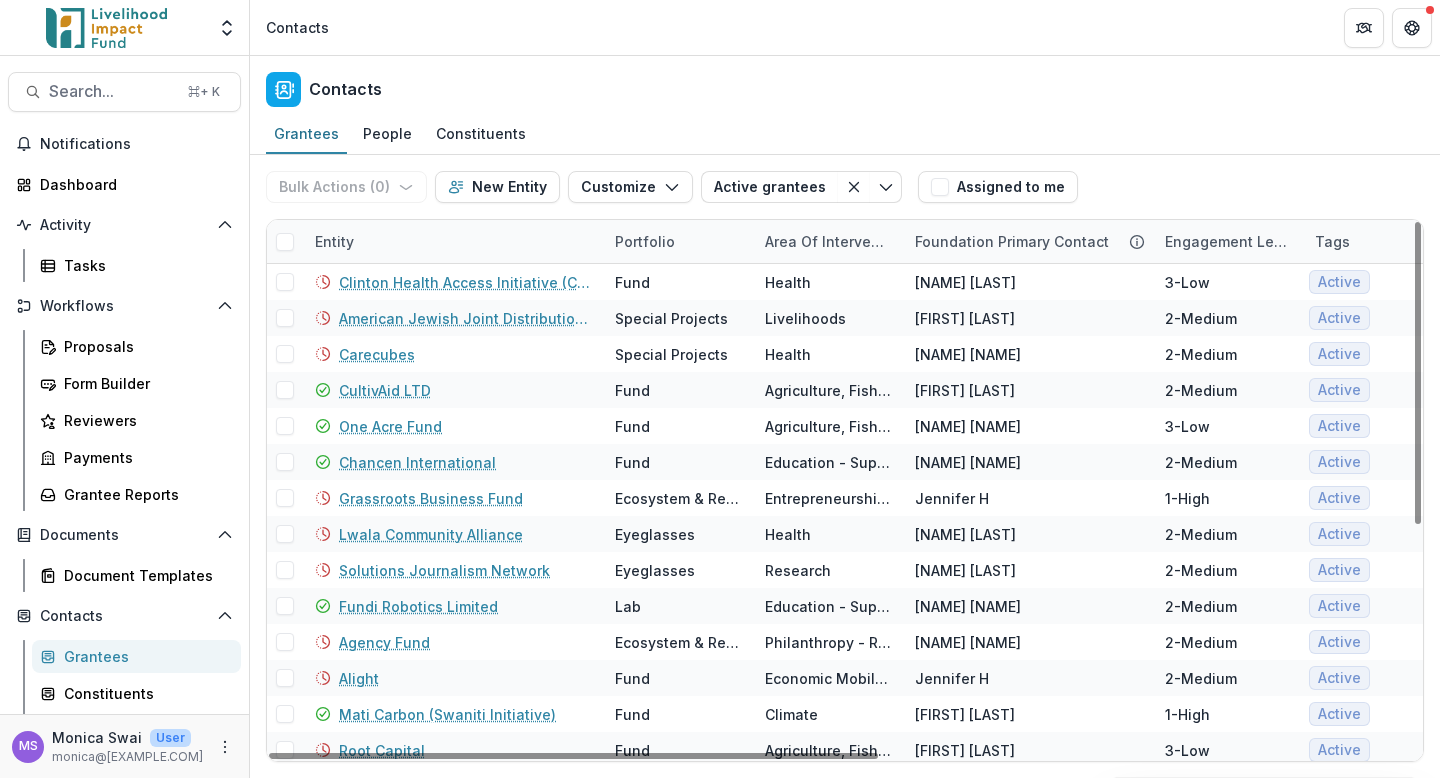 click on "Entity" at bounding box center [453, 241] 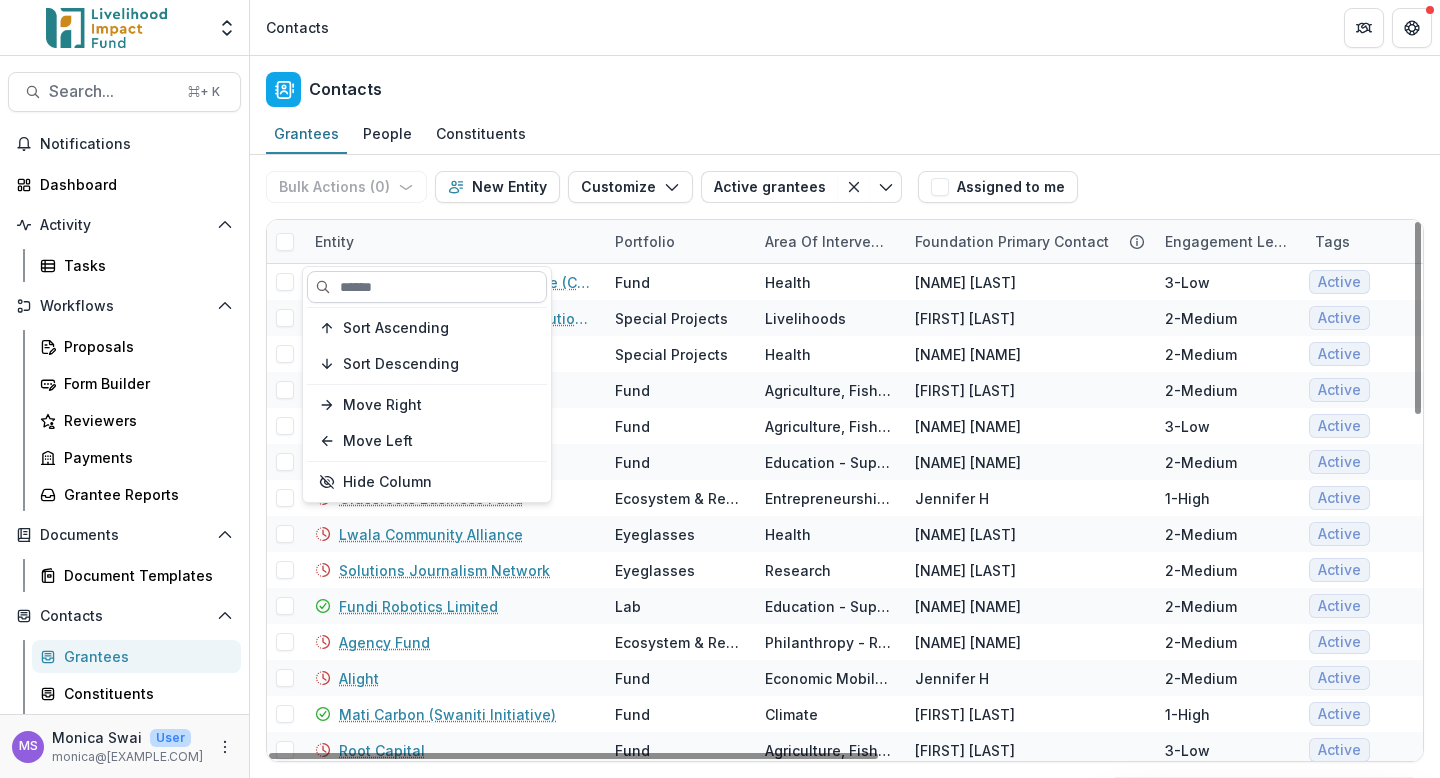 click at bounding box center [427, 287] 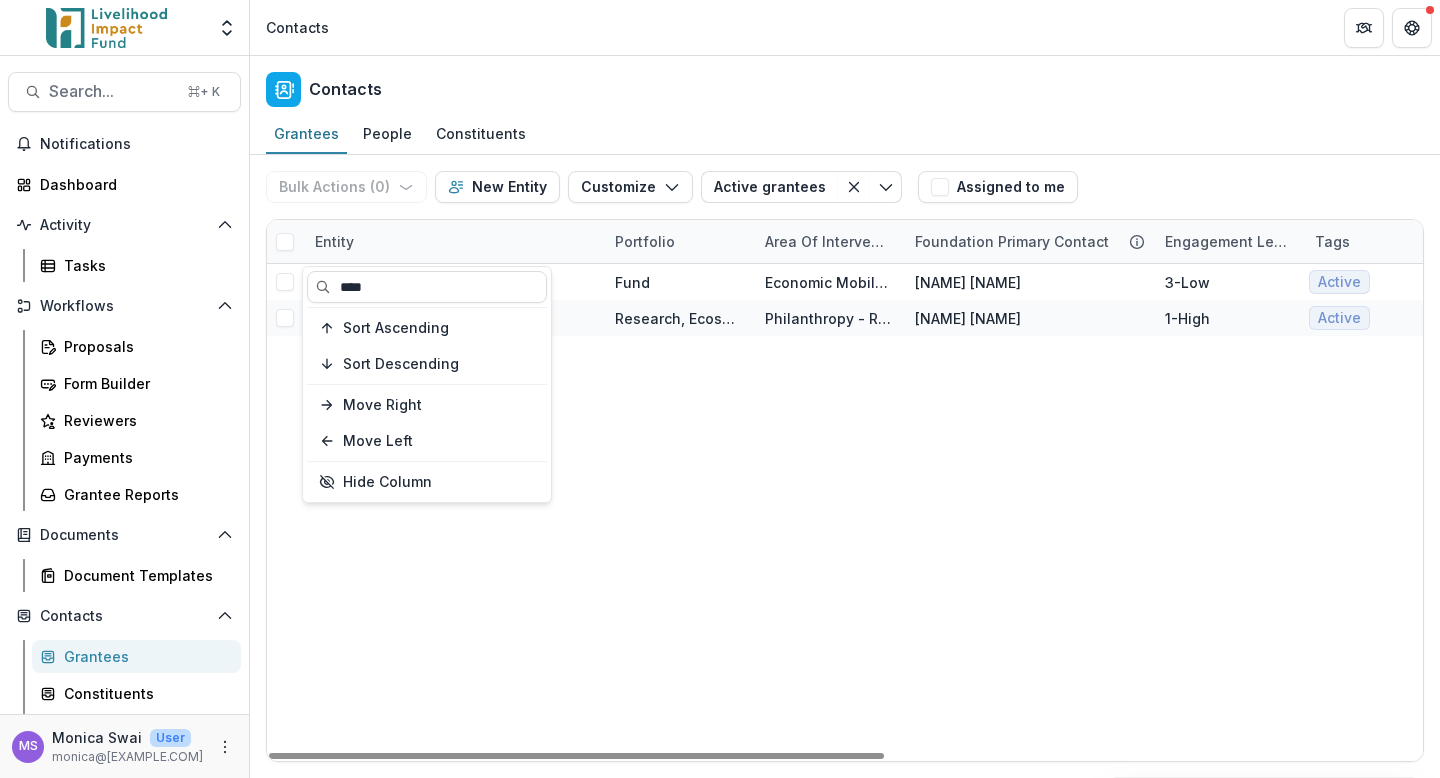 type on "****" 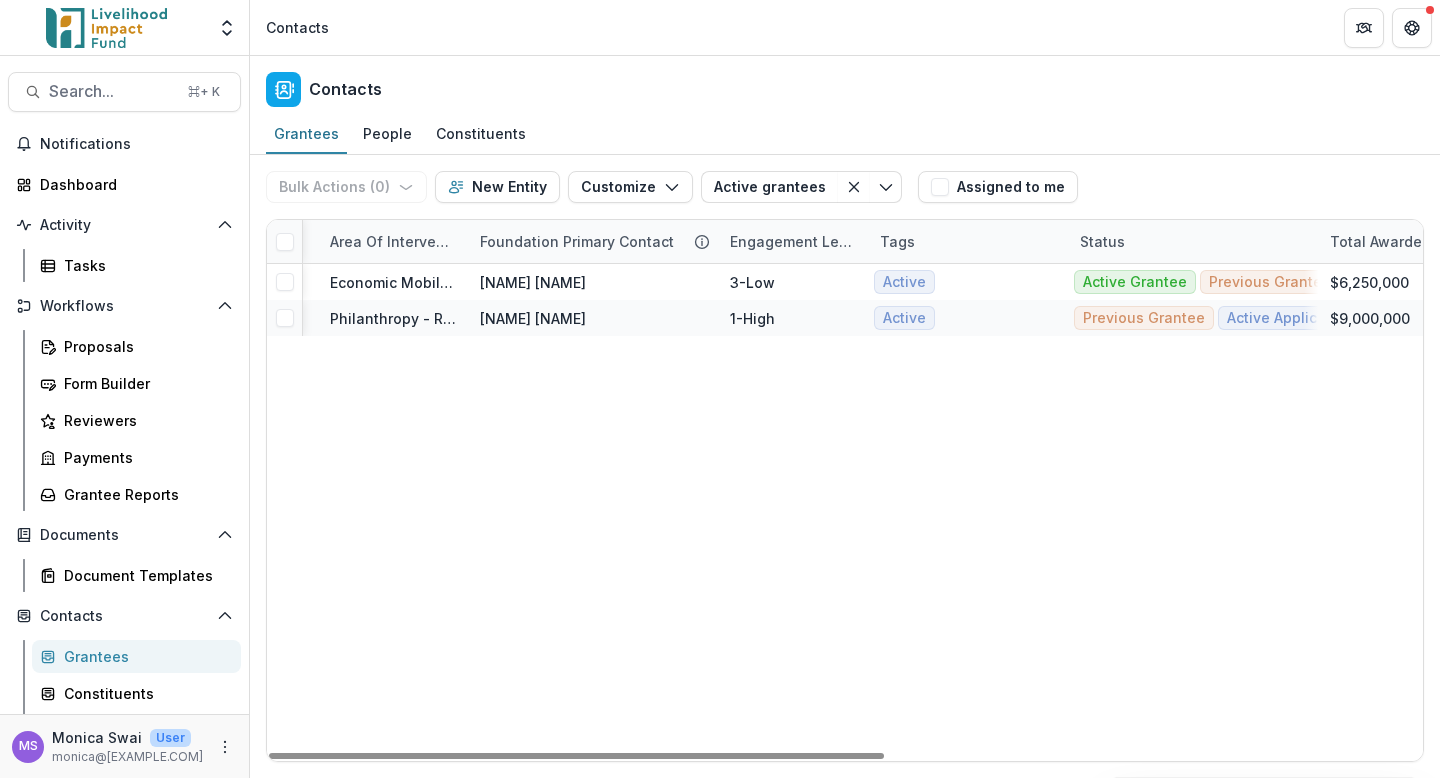 scroll, scrollTop: 0, scrollLeft: 0, axis: both 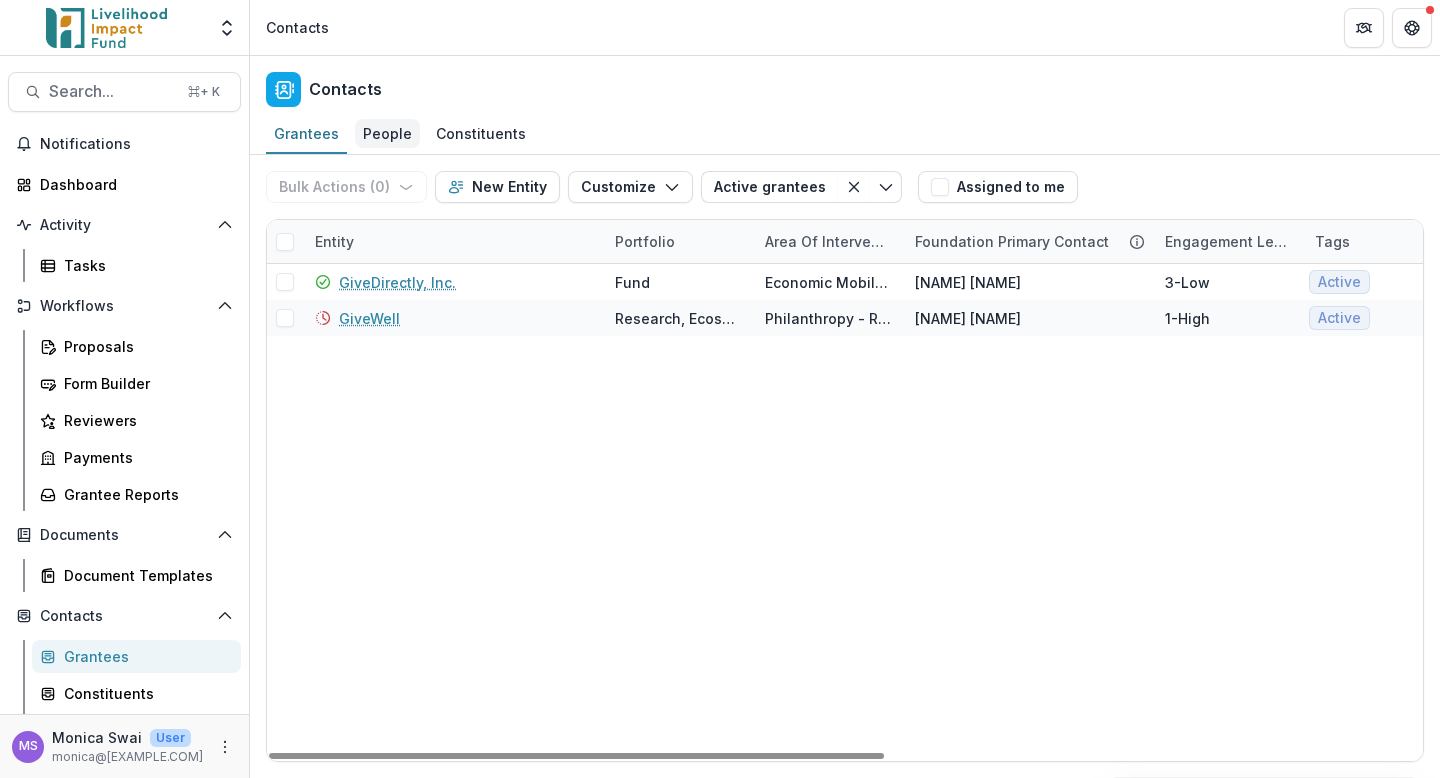 click on "People" at bounding box center (387, 133) 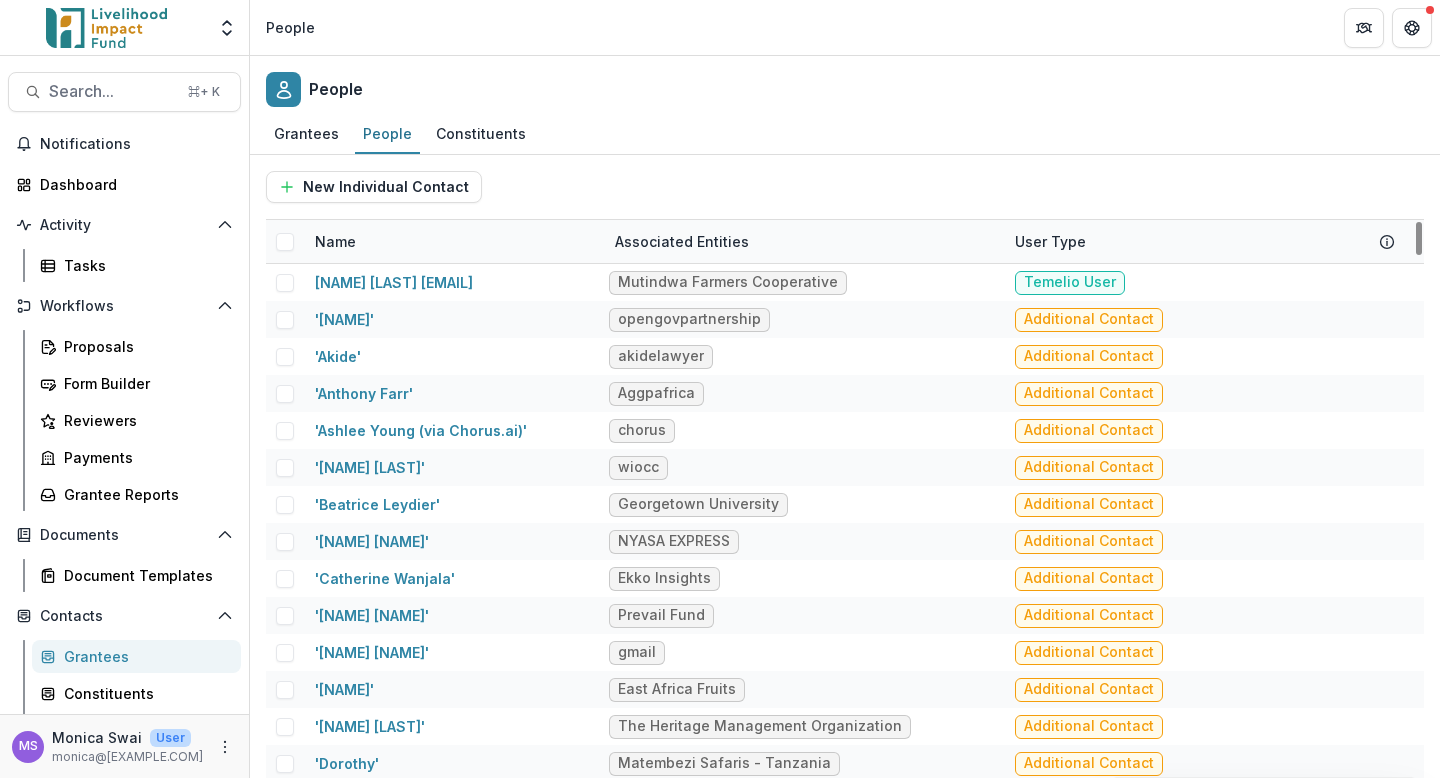 click on "Name" at bounding box center [453, 241] 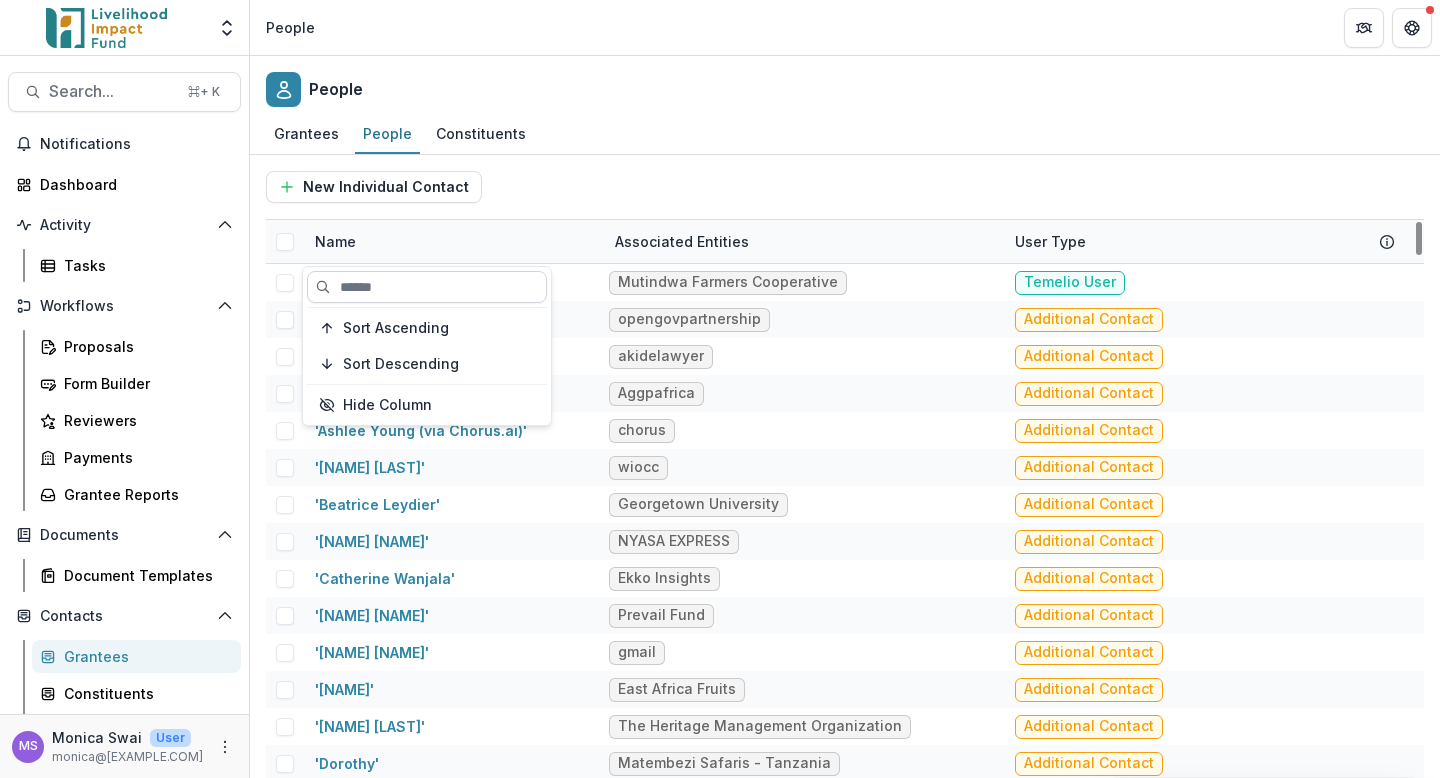 click at bounding box center (427, 287) 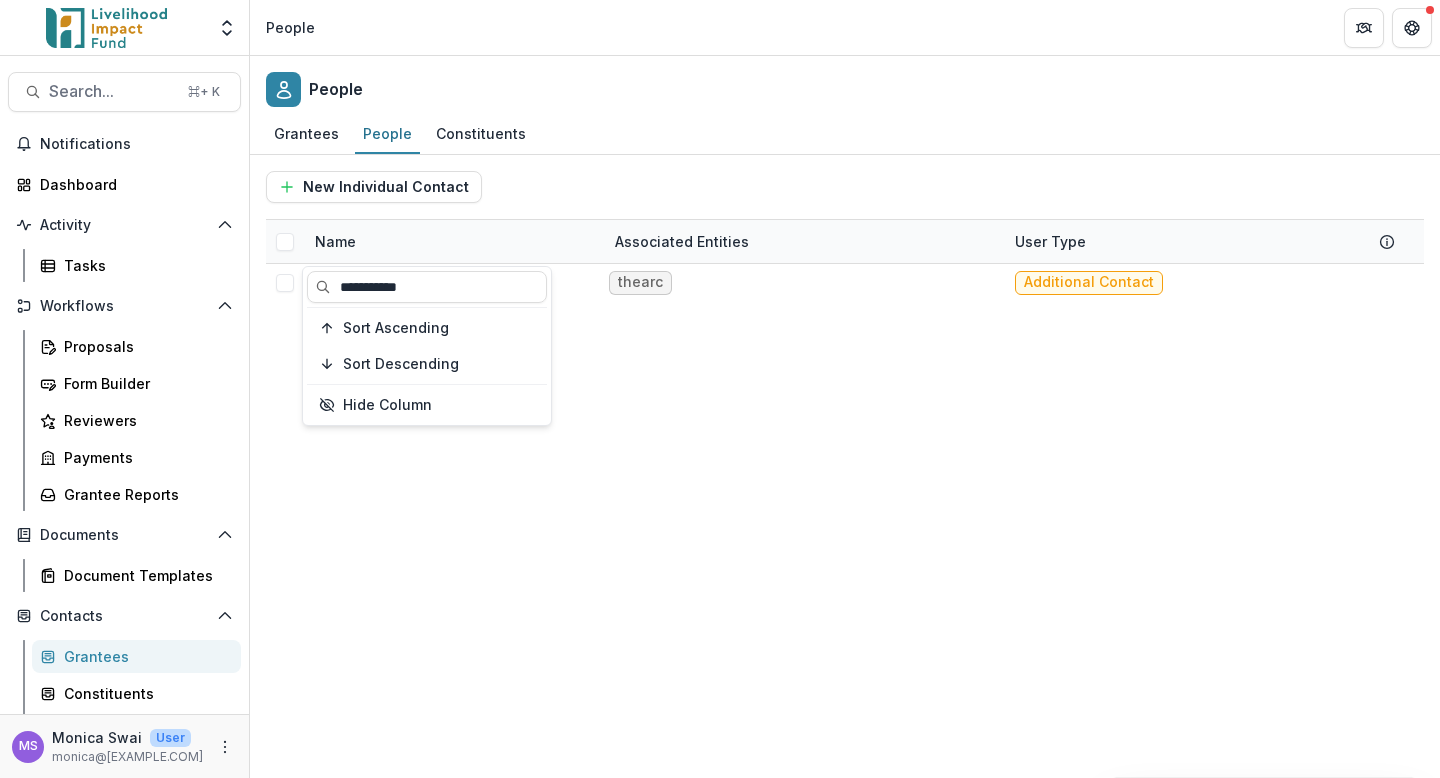 type on "**********" 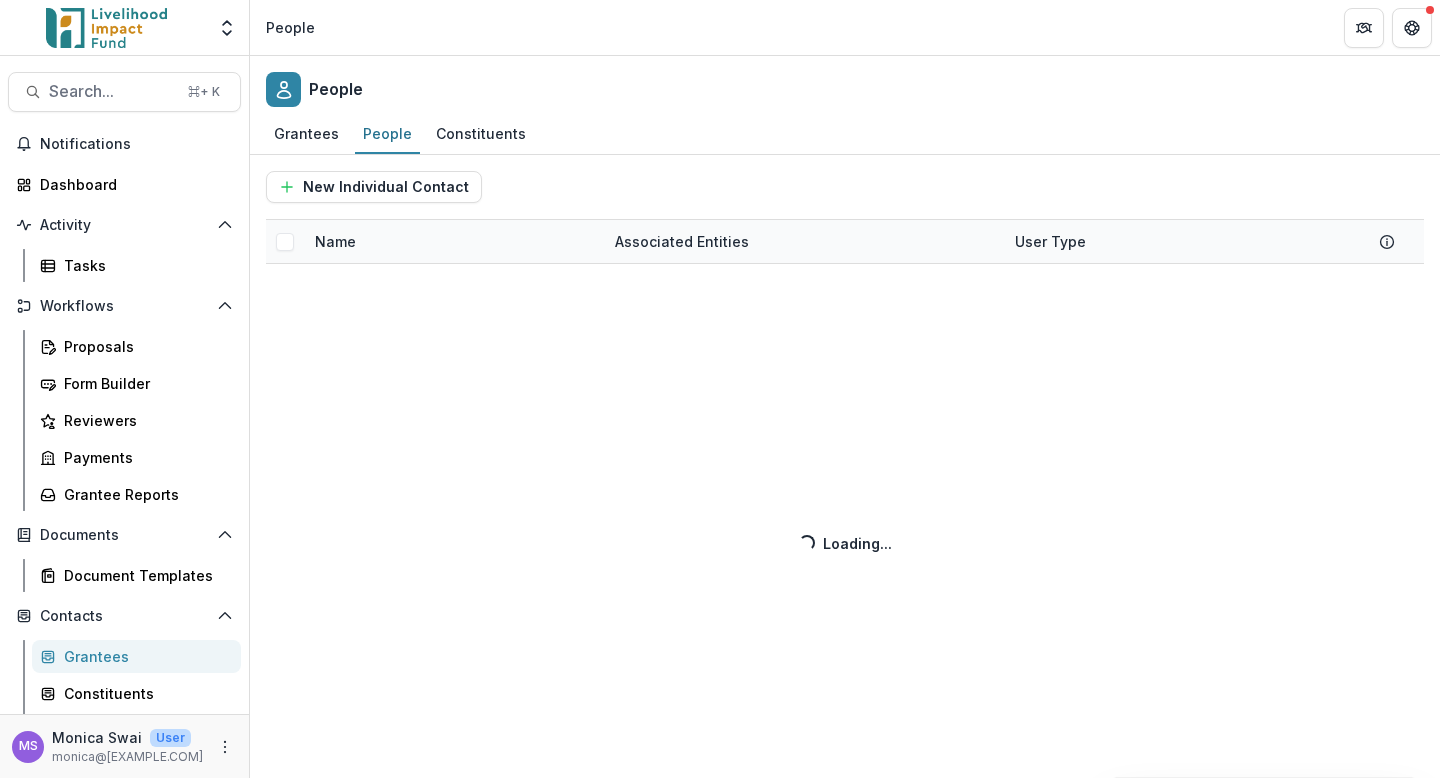 click on "New Individual Contact Name Associated Entities User Type Loading... Loading..." at bounding box center [845, 466] 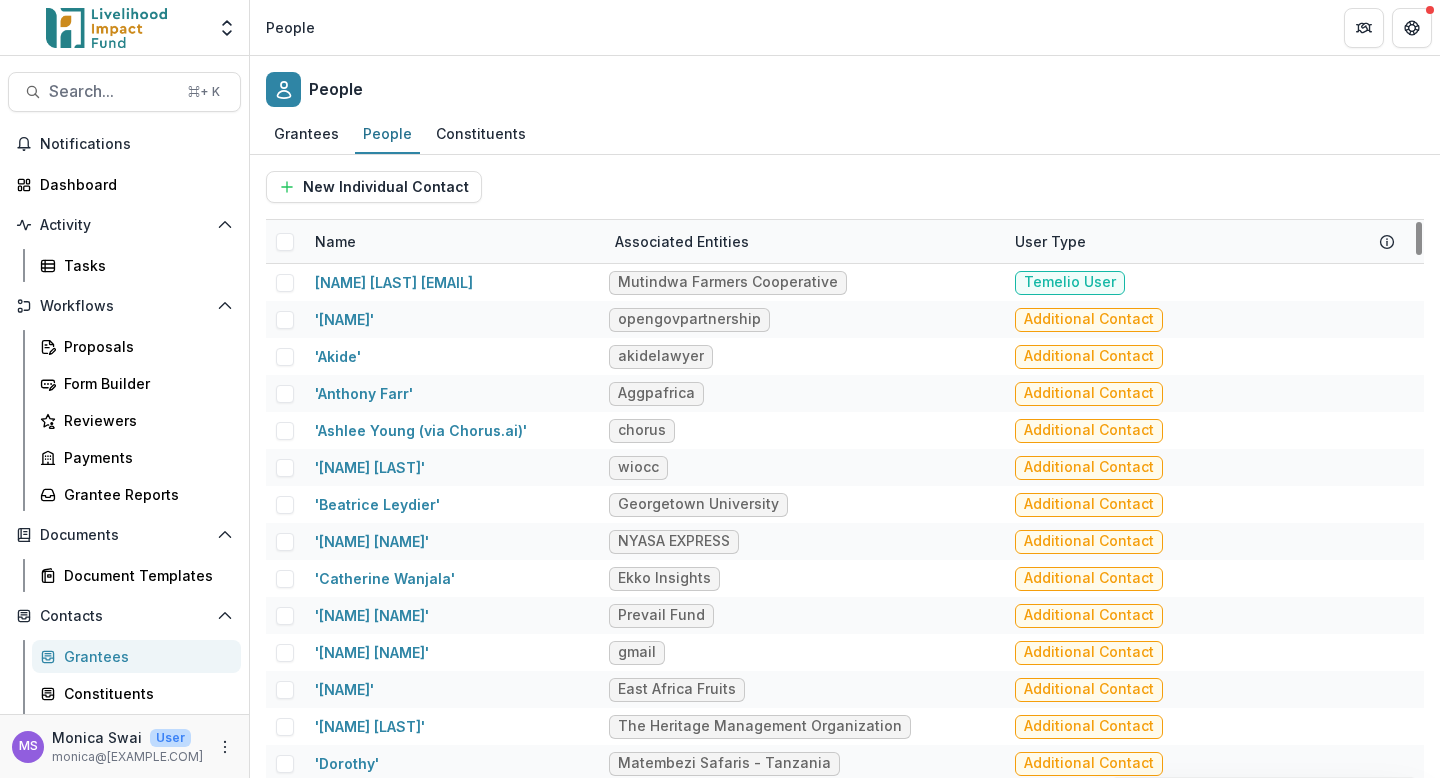 click on "Name" at bounding box center (453, 241) 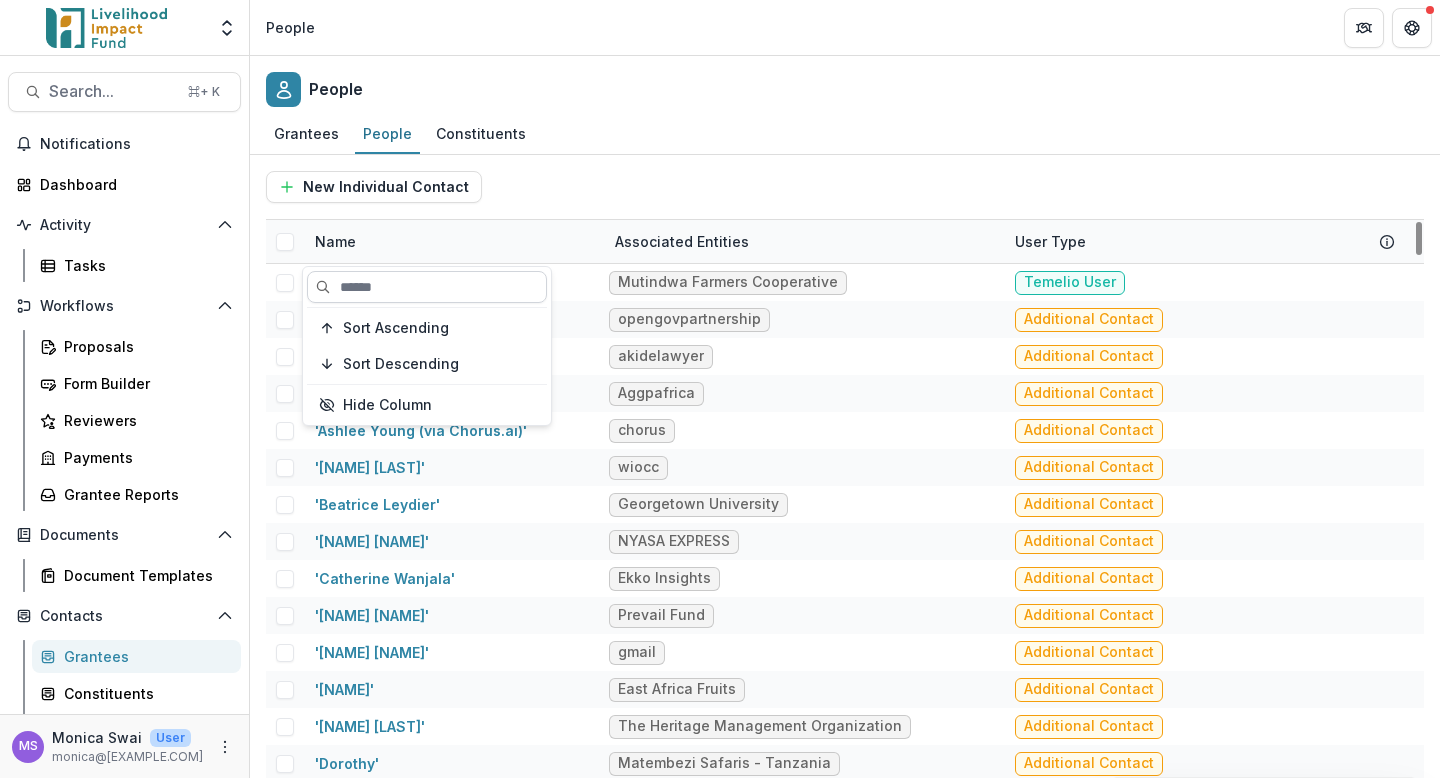 click at bounding box center [427, 287] 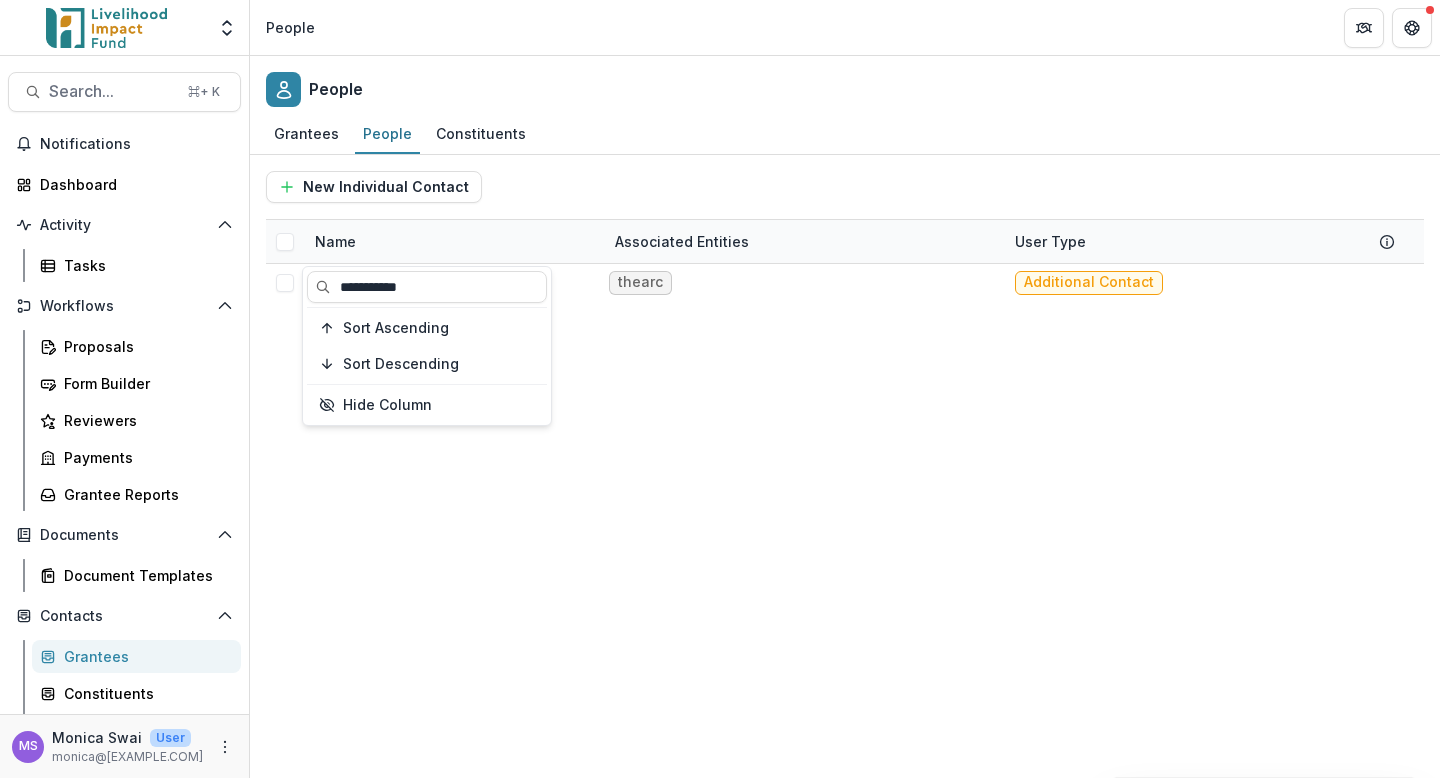 type on "**********" 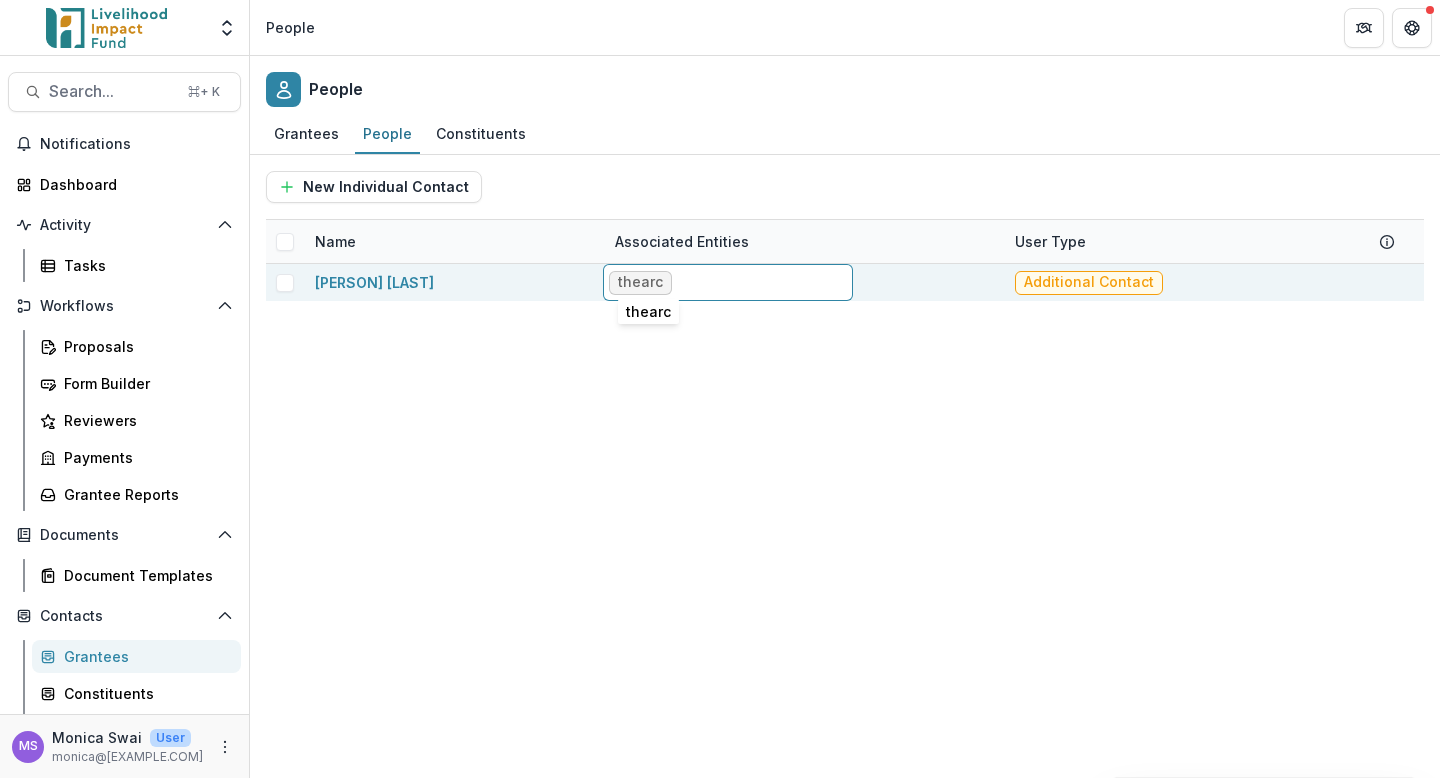 click on "thearc" at bounding box center [640, 282] 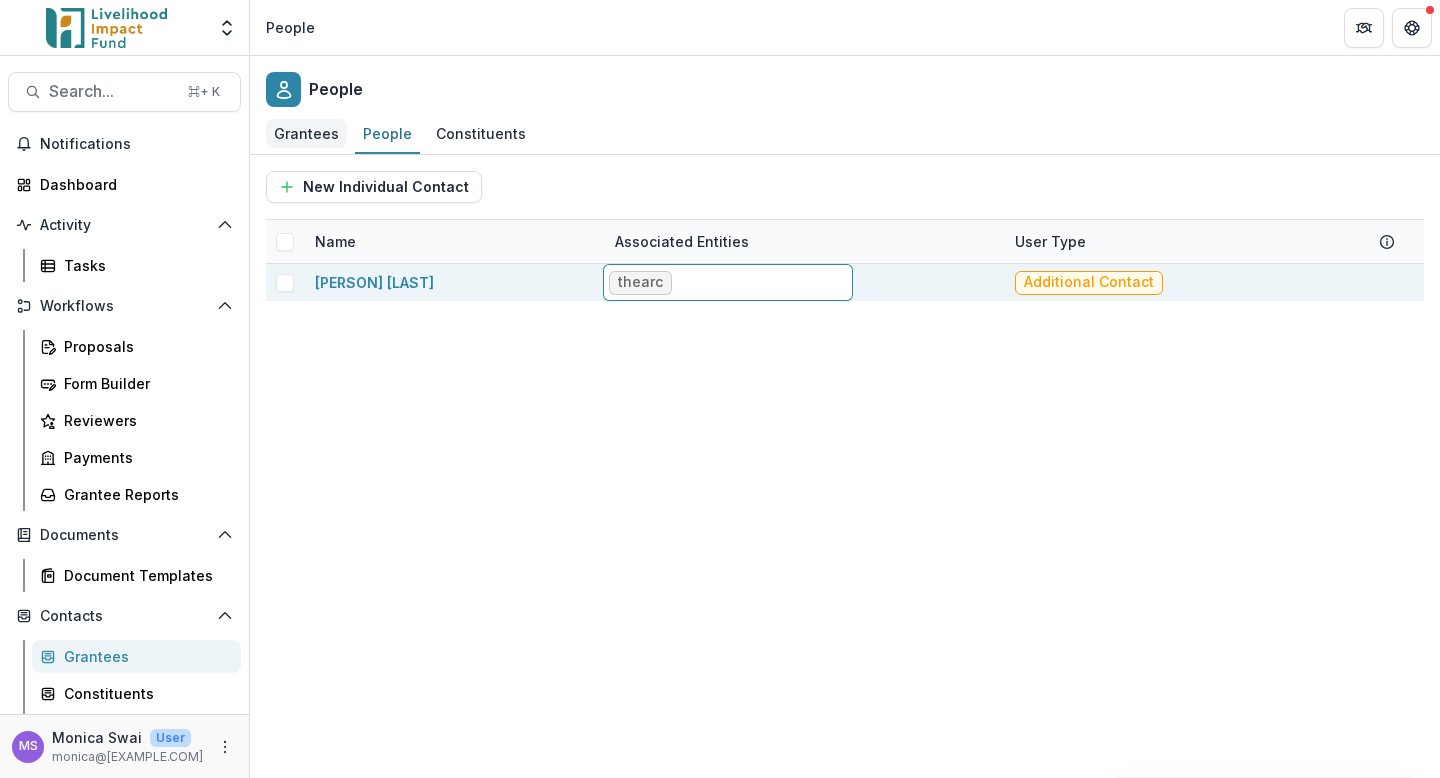 click on "Grantees" at bounding box center [306, 133] 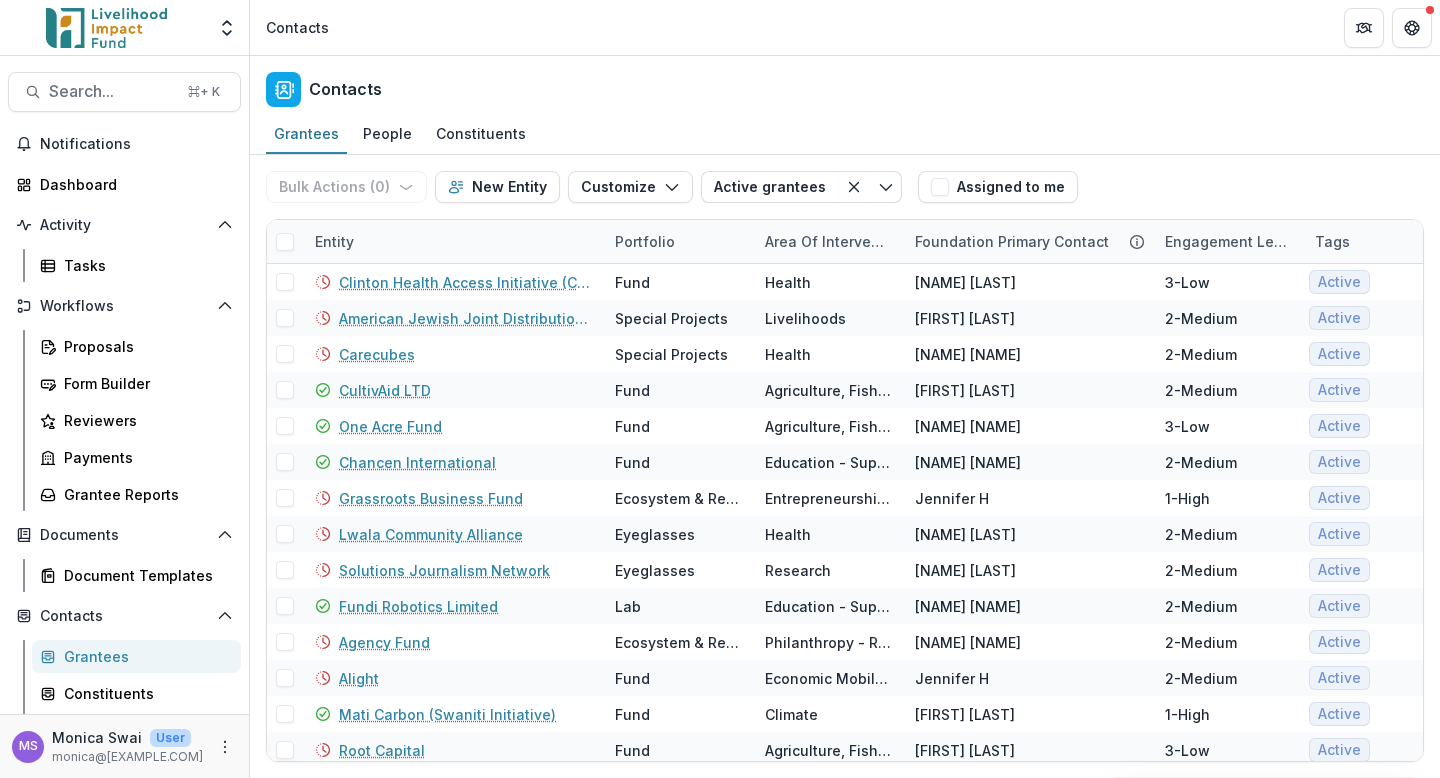 click on "Entity" at bounding box center [453, 241] 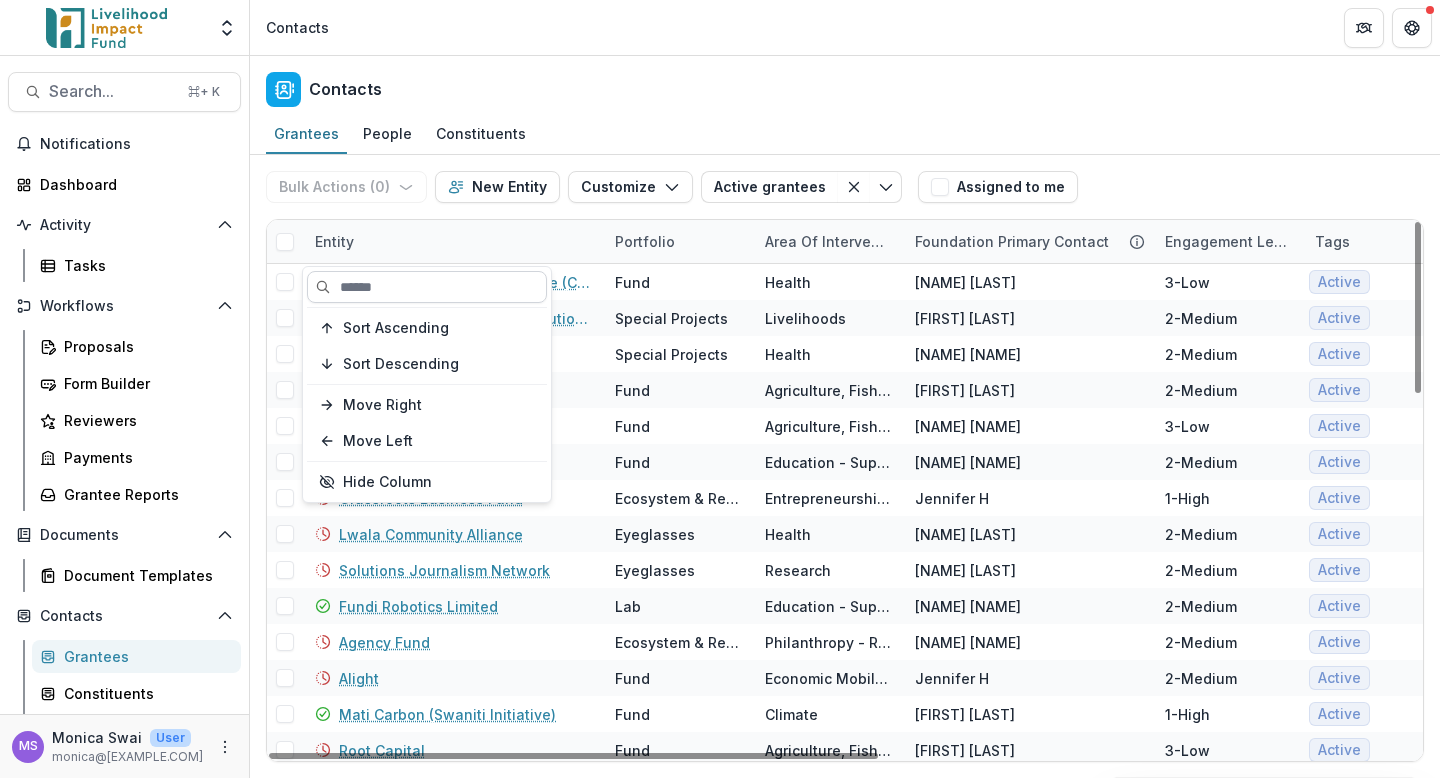 click at bounding box center [427, 287] 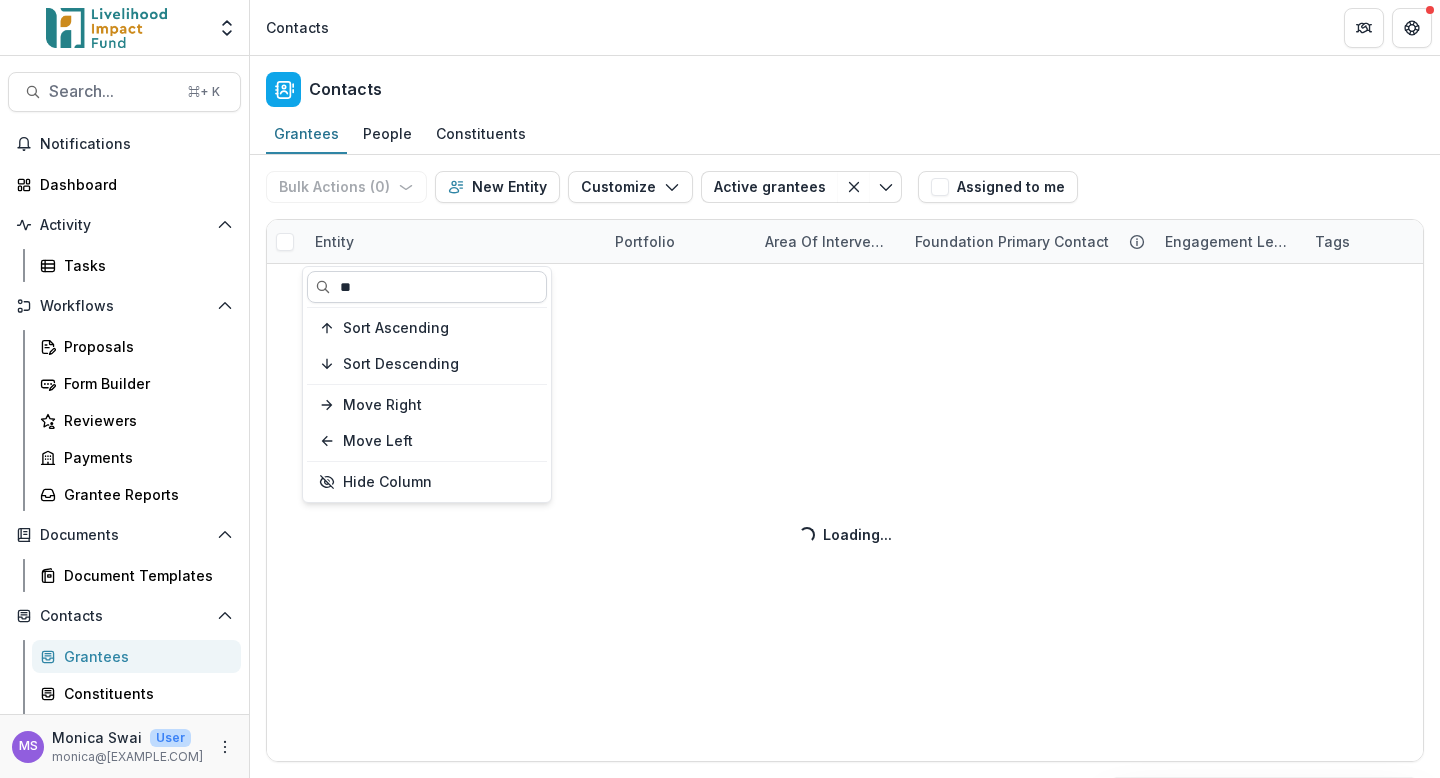type on "*" 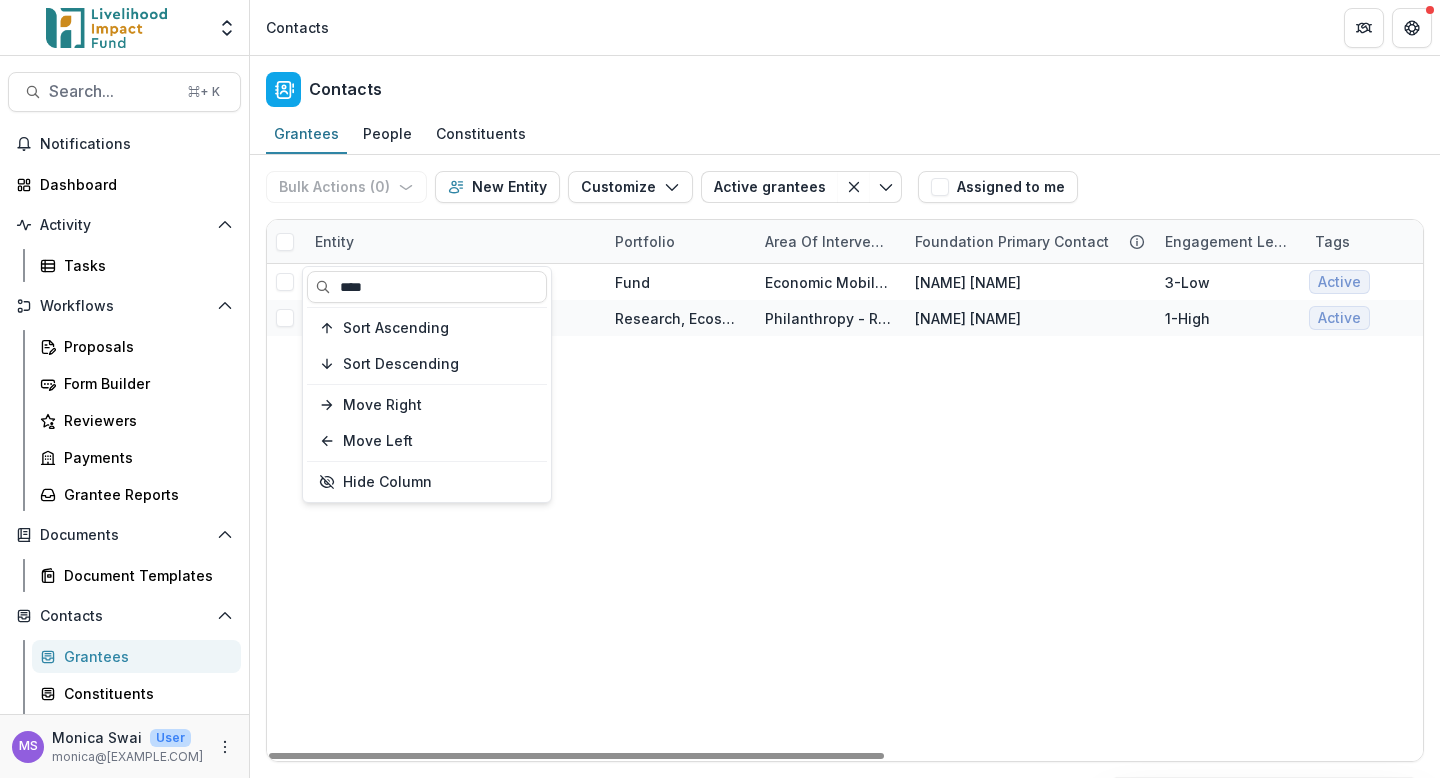 type on "****" 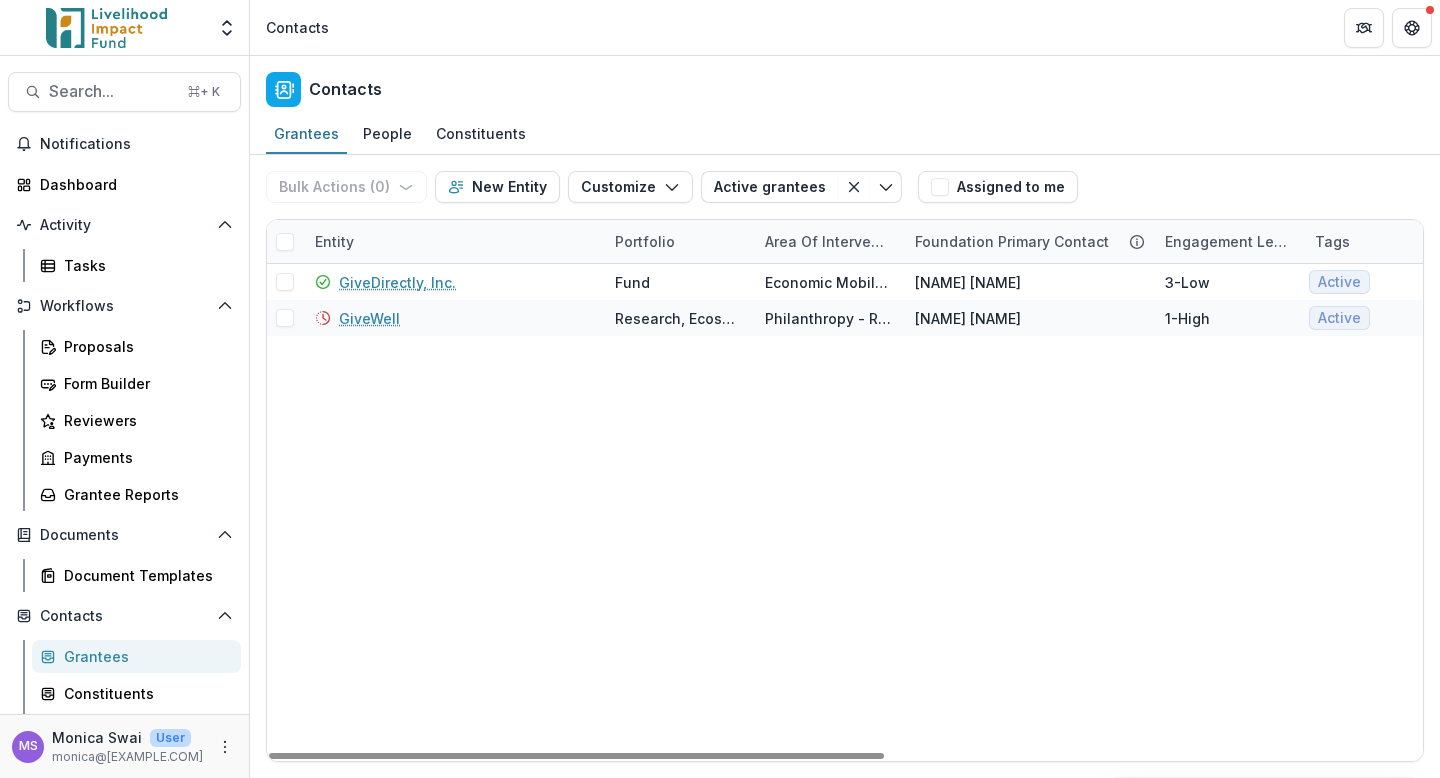 click on "GiveDirectly, Inc. Fund Economic Mobility [NAME] 3-Low Active Active Grantee Previous Grantee $6,250,000 Global Democratic Republic of the Congo,Kenya,Liberia,Rwanda,Nigeria,Mozambique,Uganda,United States [NAME] GiveWell Research, Ecosystem & Regrantors Philanthropy - Regrantor [NAME] 1-High Active Previous Grantee Active Applicant Previous Applicant $9,000,000 Global [NAME]" at bounding box center (1350, 512) 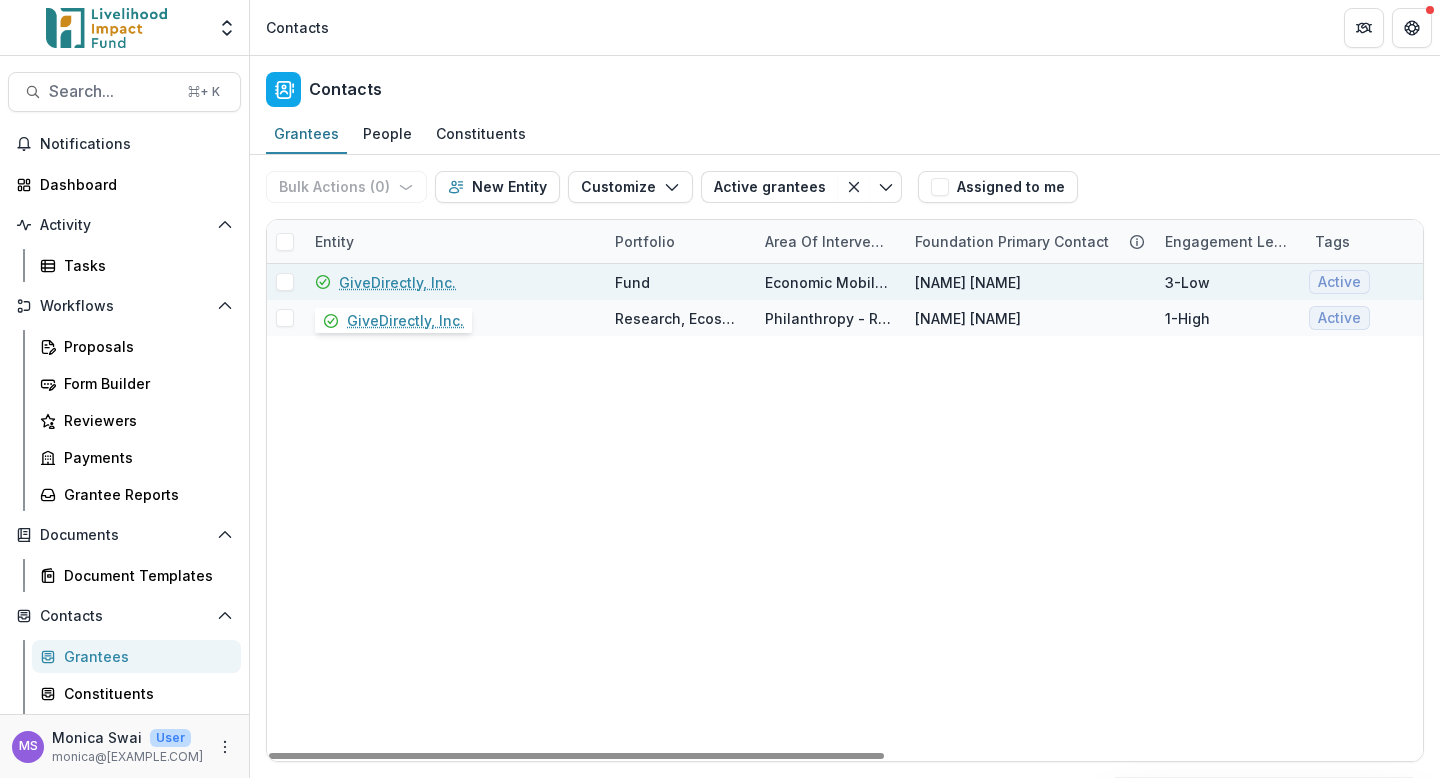 click on "GiveDirectly, Inc." at bounding box center (397, 282) 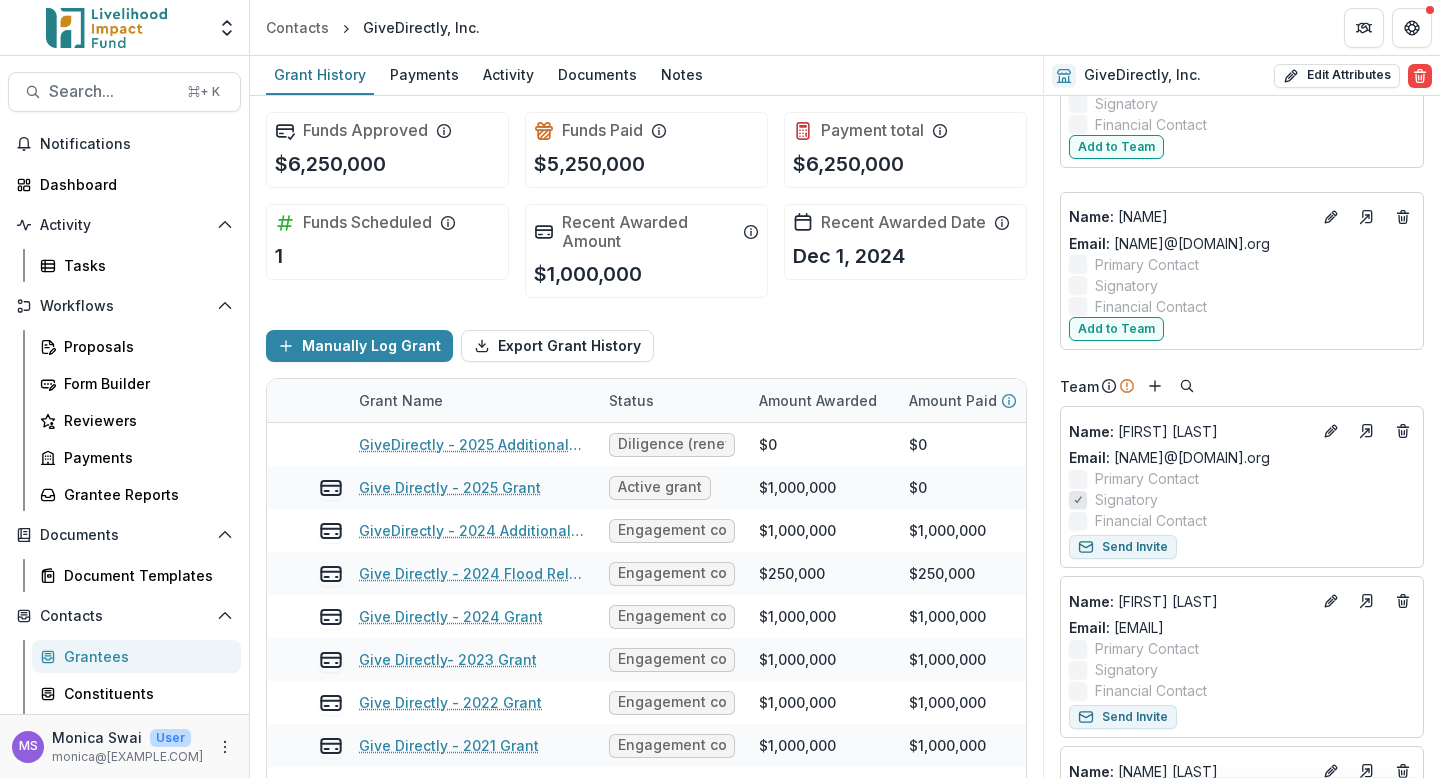 scroll, scrollTop: 8716, scrollLeft: 0, axis: vertical 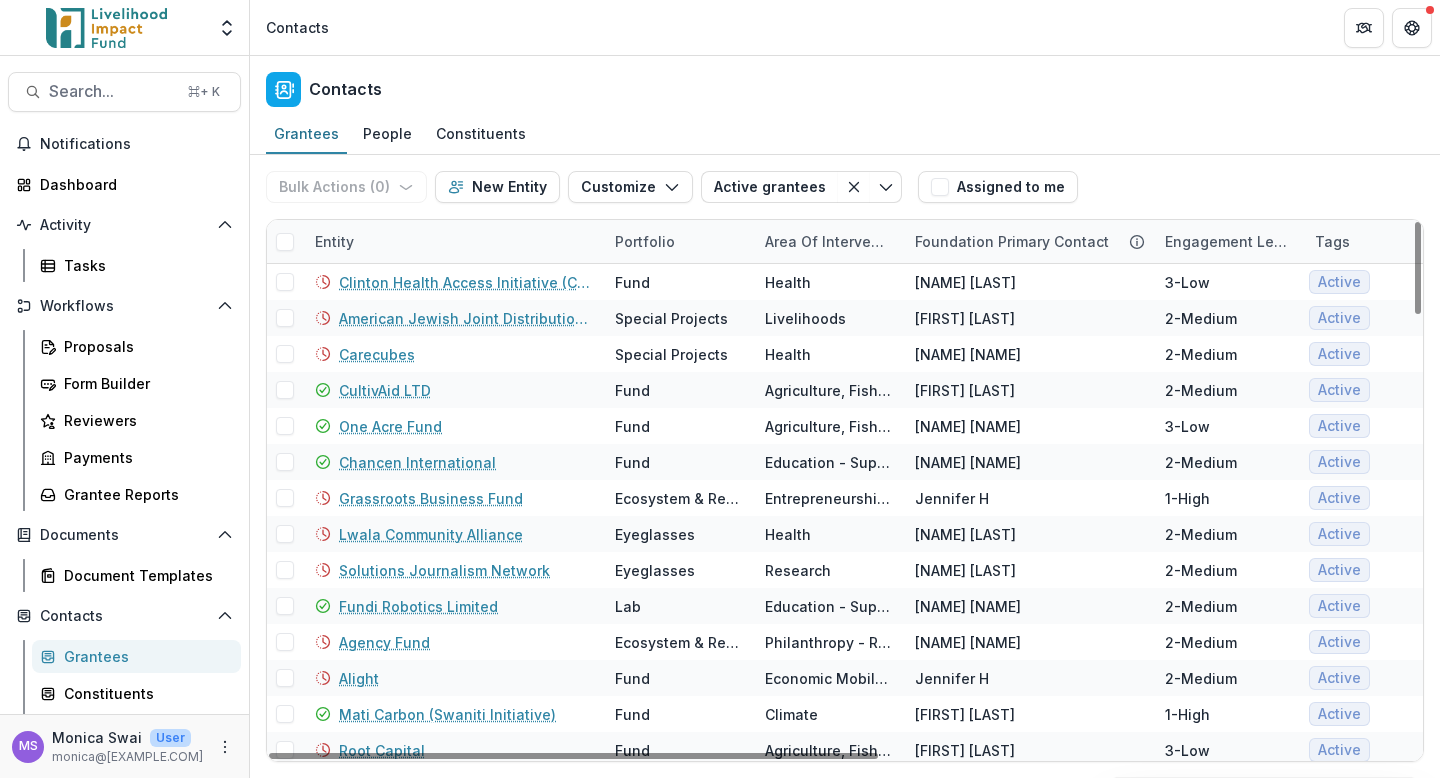 click on "Entity" at bounding box center (453, 241) 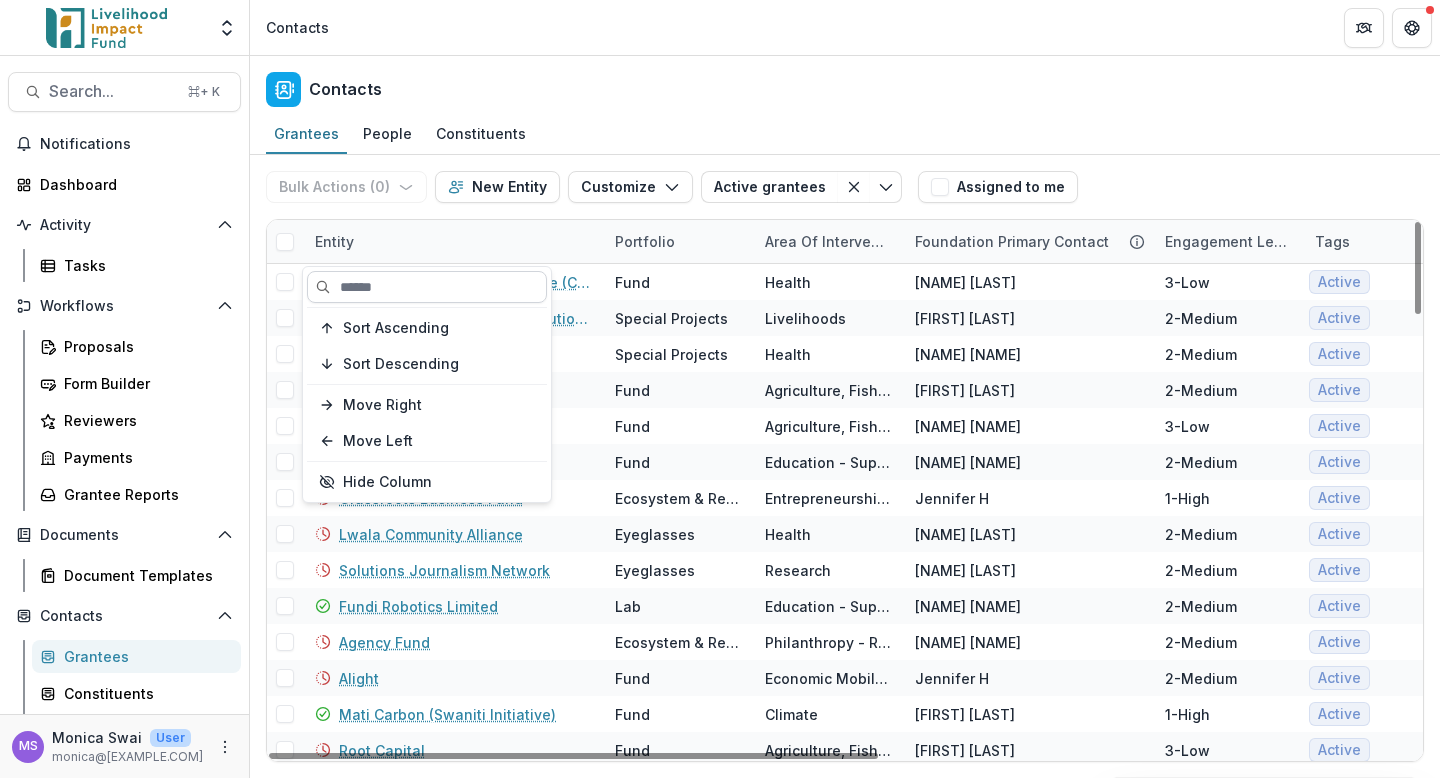 click at bounding box center [427, 287] 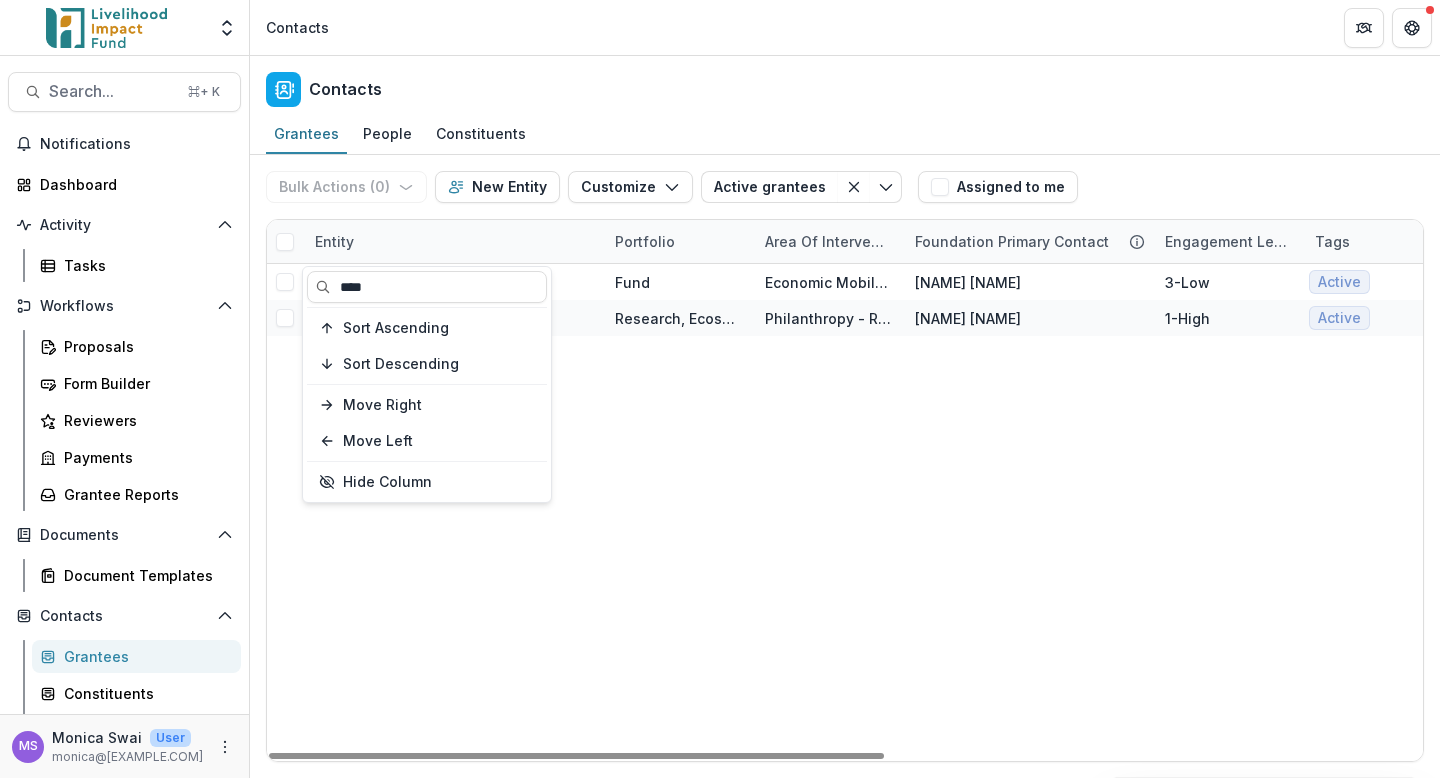 type on "****" 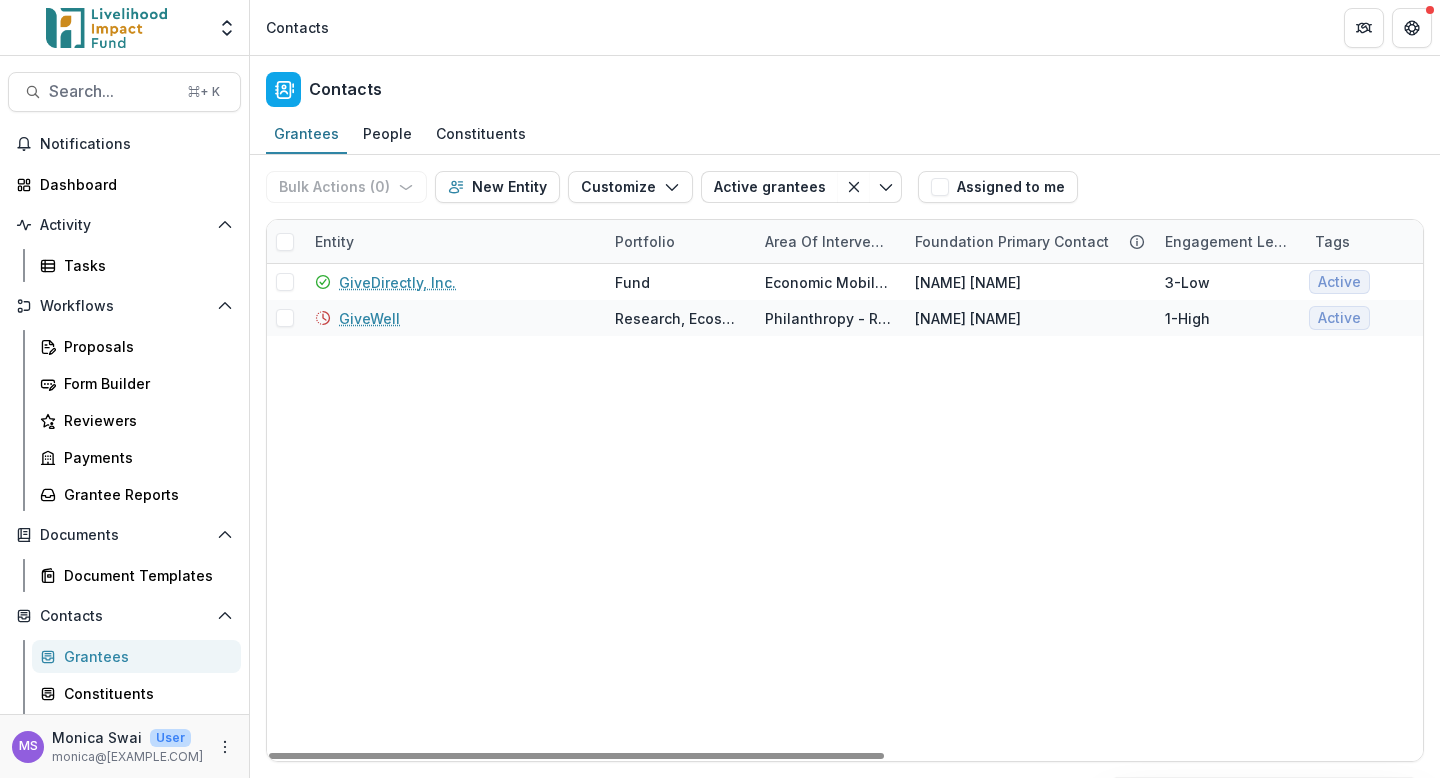 click on "GiveDirectly, Inc. Fund Economic Mobility [NAME] 3-Low Active Active Grantee Previous Grantee $6,250,000 Global Democratic Republic of the Congo,Kenya,Liberia,Rwanda,Nigeria,Mozambique,Uganda,United States [NAME] GiveWell Research, Ecosystem & Regrantors Philanthropy - Regrantor [NAME] 1-High Active Previous Grantee Active Applicant Previous Applicant $9,000,000 Global [NAME]" at bounding box center [1350, 512] 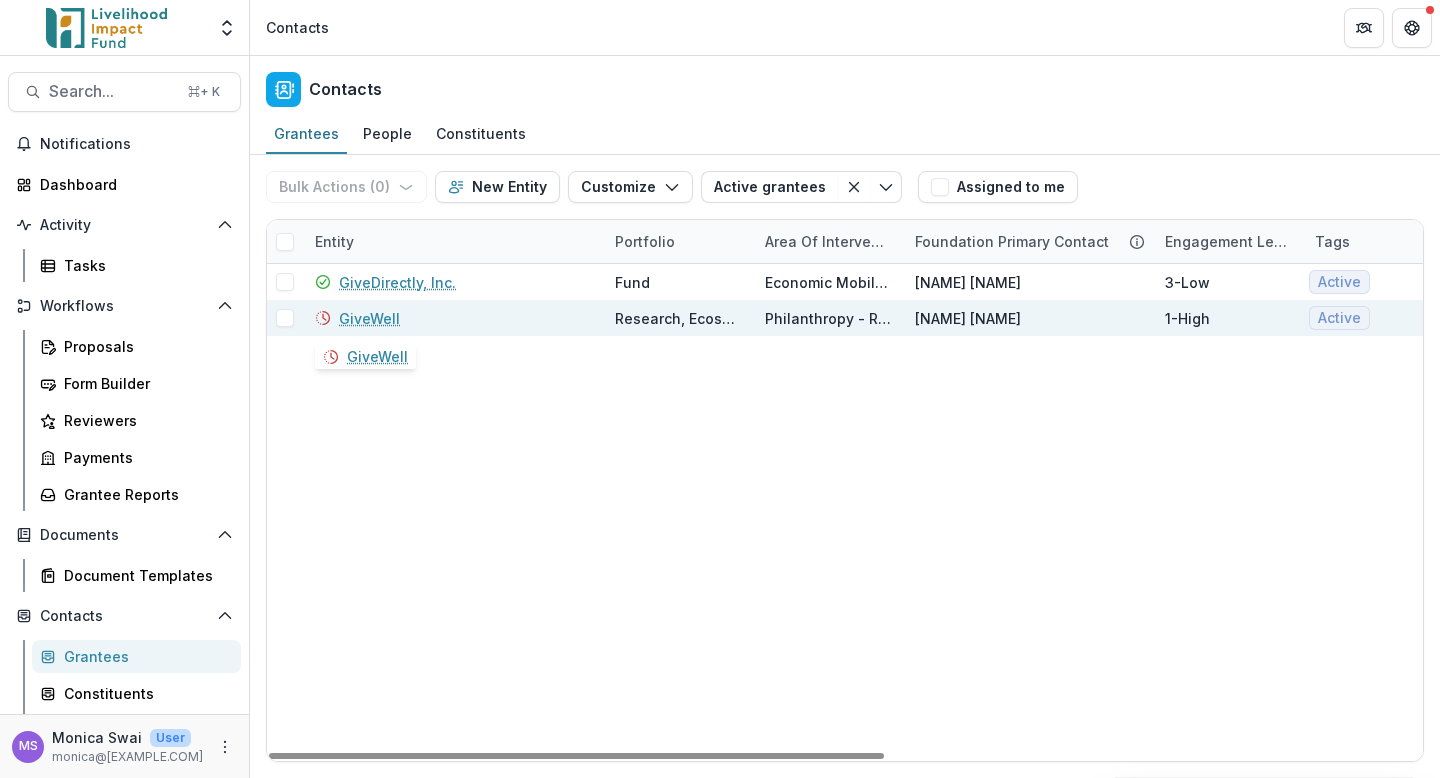 click on "GiveWell" at bounding box center (369, 318) 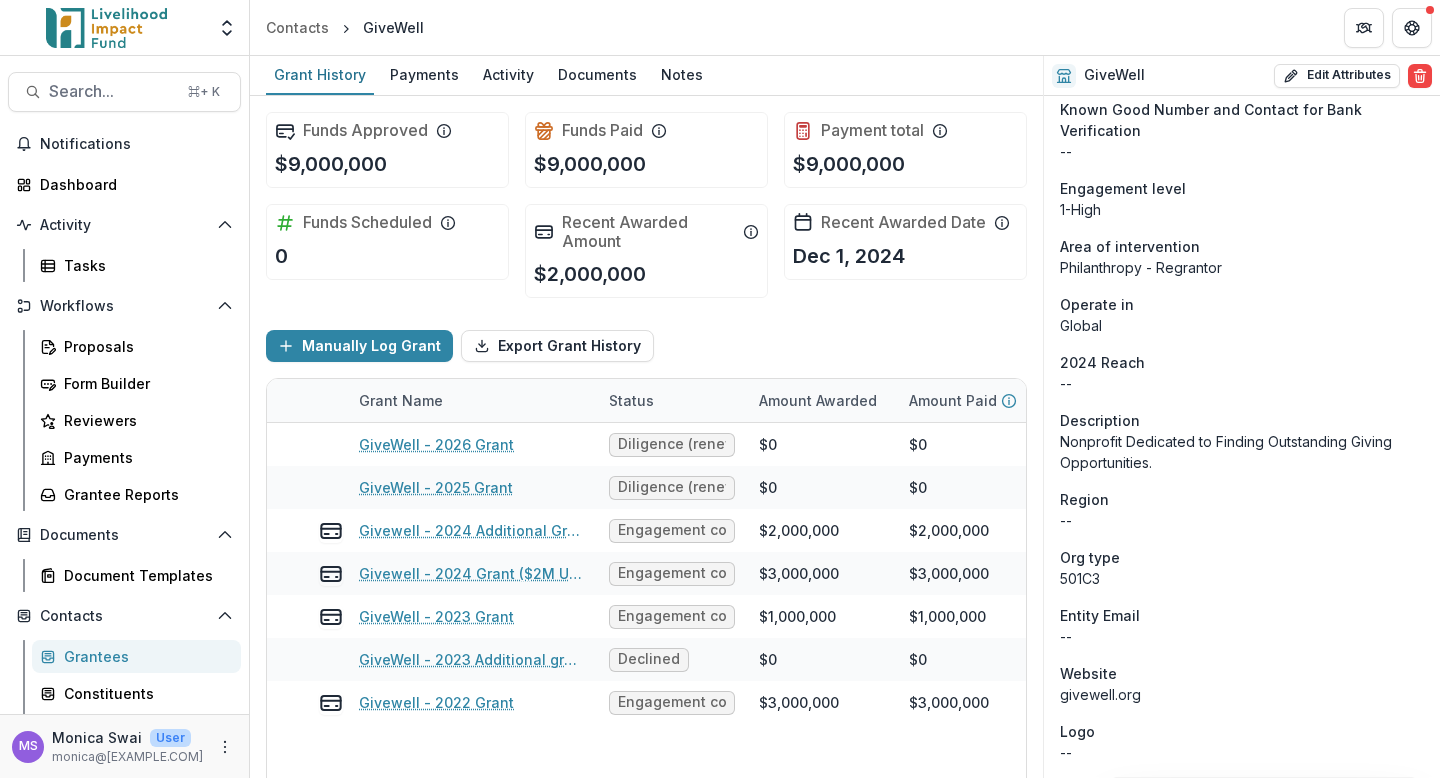 scroll, scrollTop: 0, scrollLeft: 0, axis: both 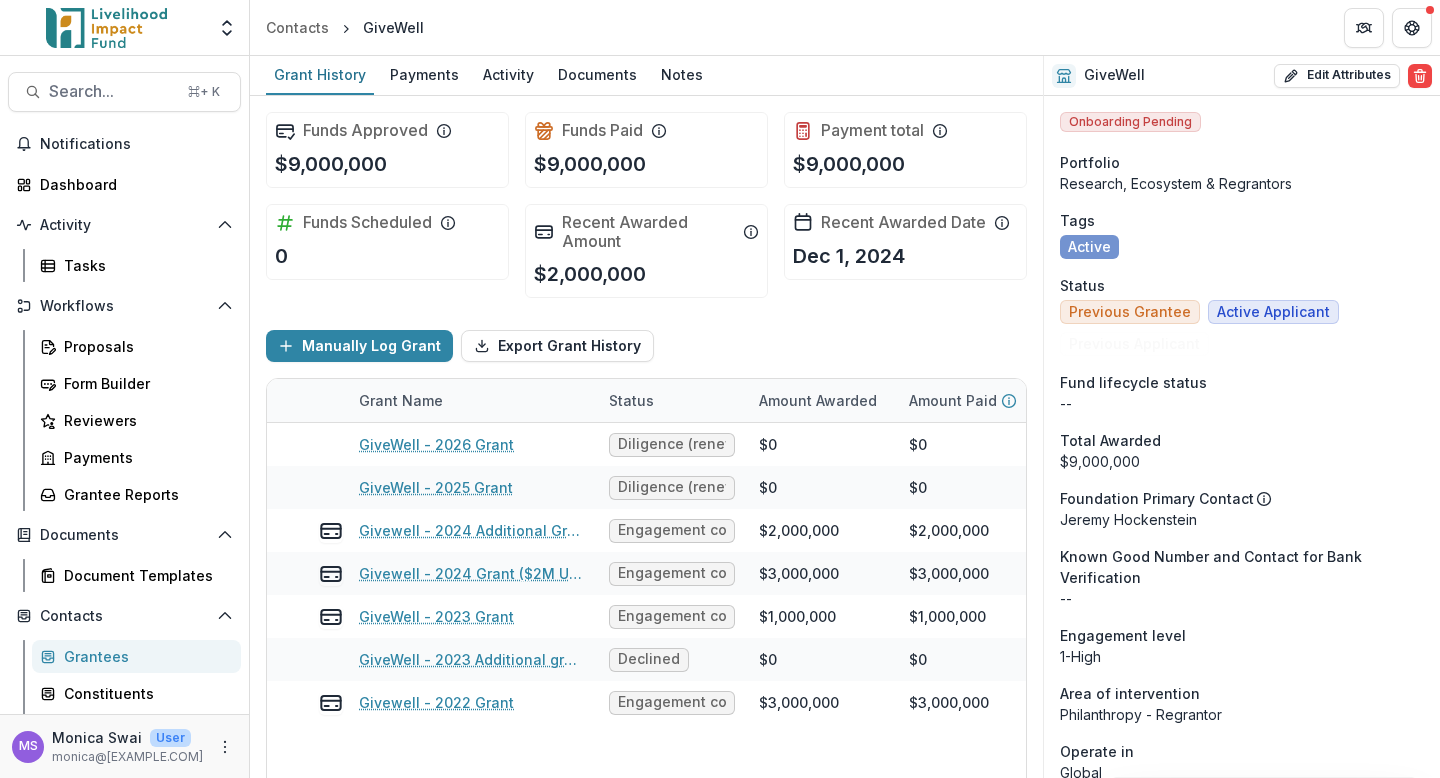 click on "Grantees" at bounding box center [144, 656] 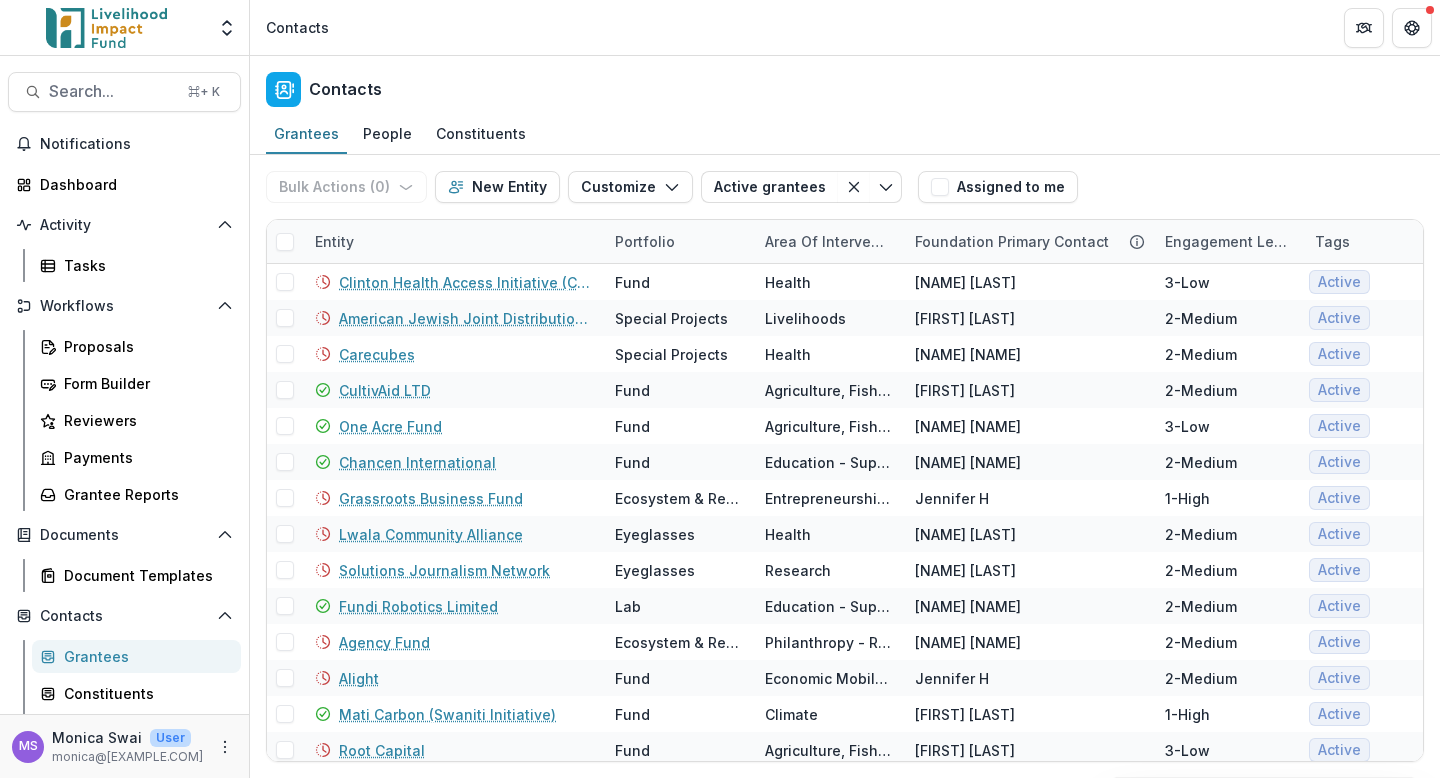 click on "Entity" at bounding box center [453, 241] 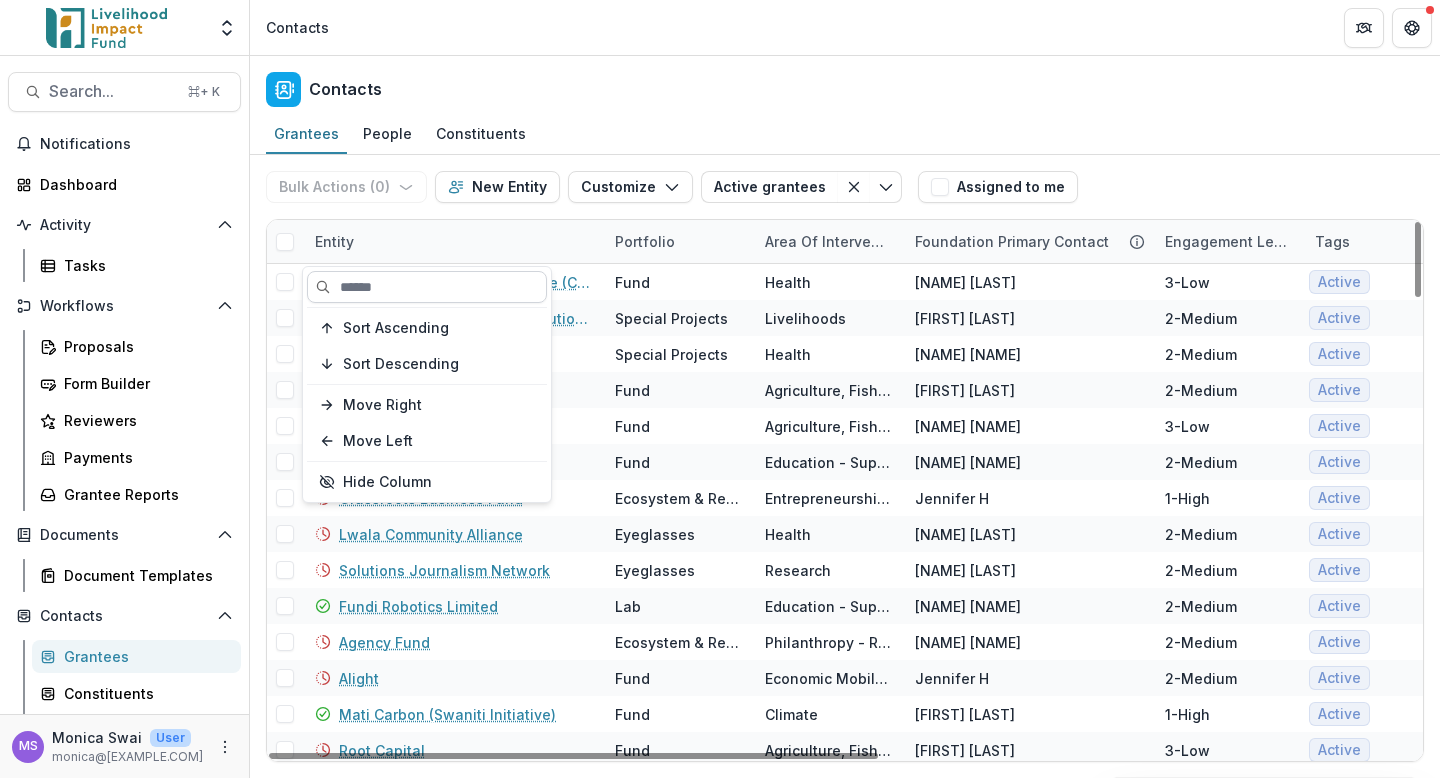 click at bounding box center [427, 287] 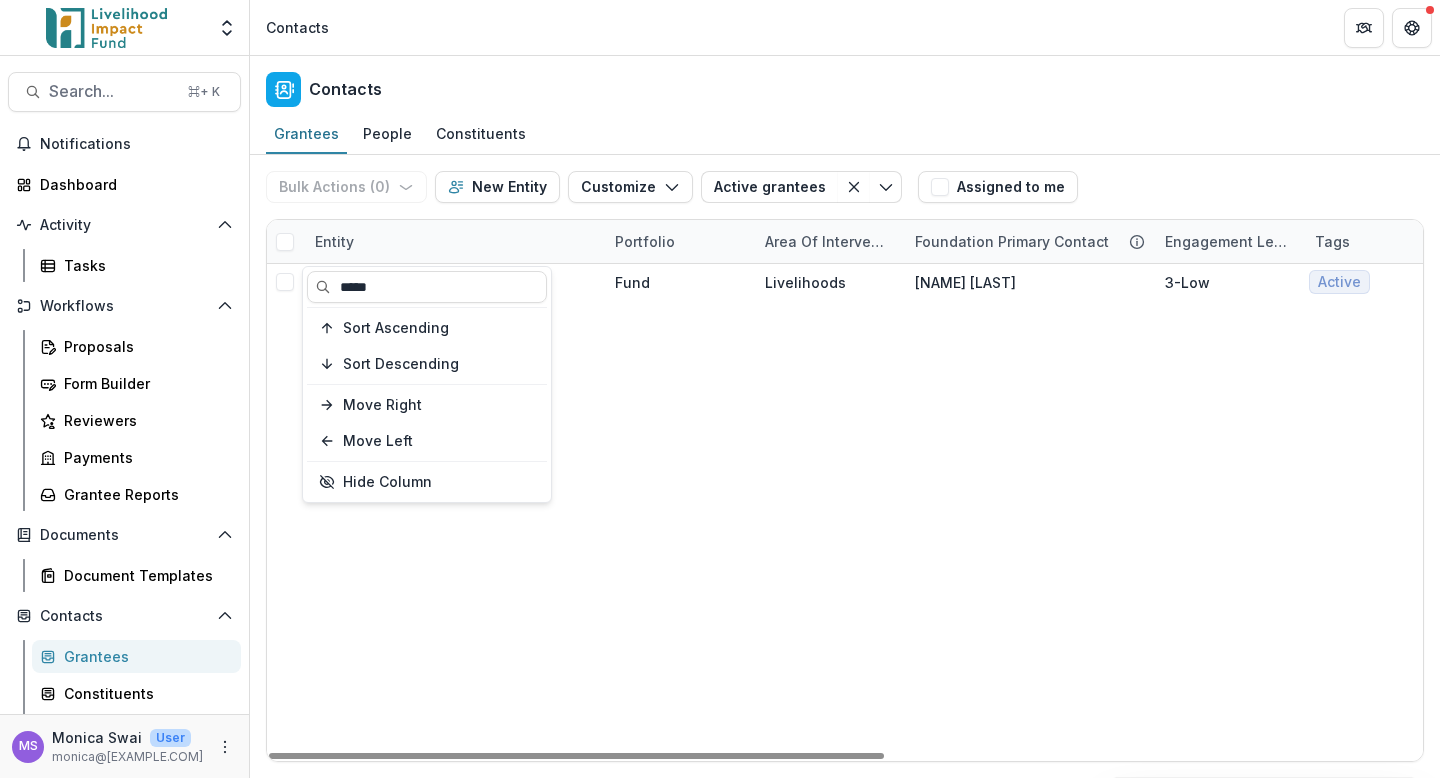 type on "*****" 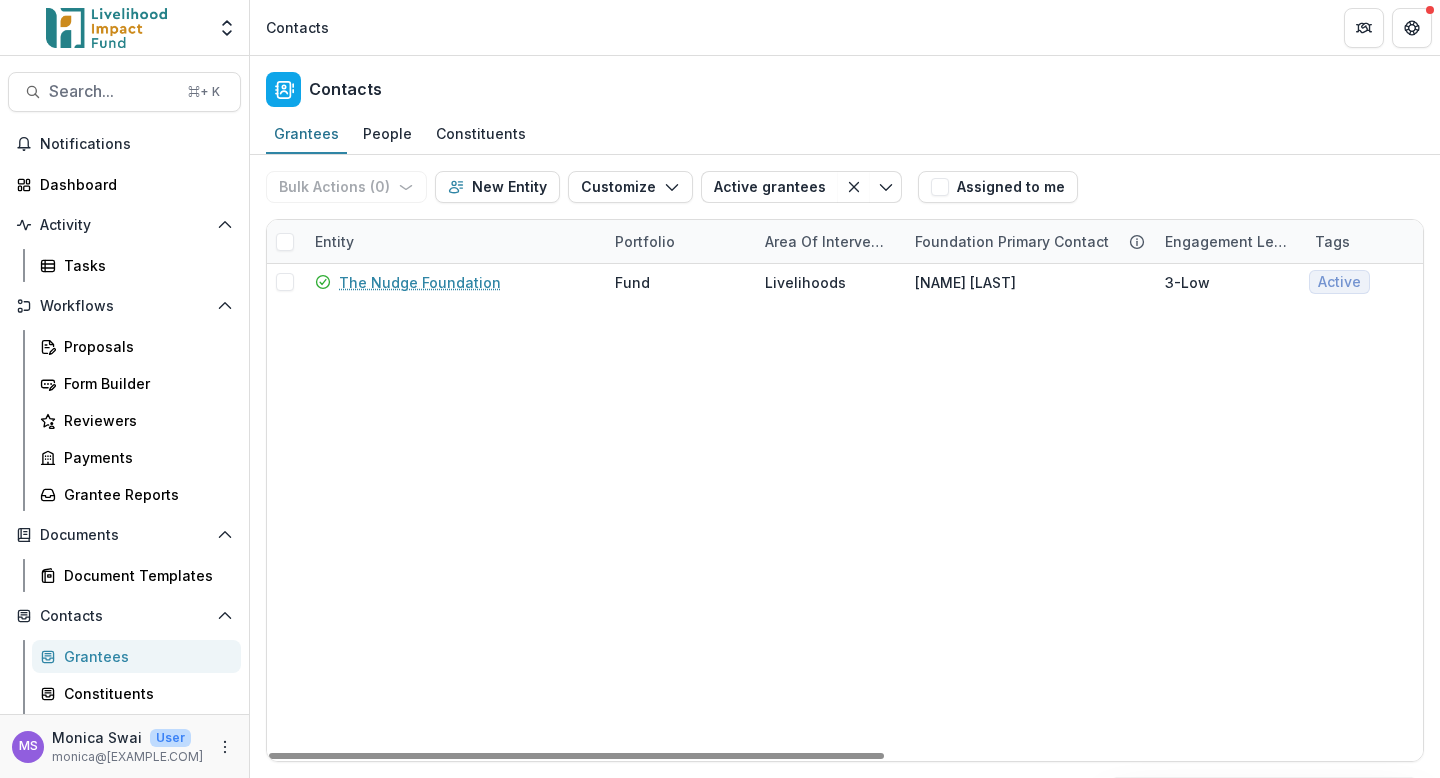 click on "[BRAND] [BRAND] [PERSON] [NUMBER]-[ORDINAL] Active Active Grantee Previous Grantee $[NUMBER] Asia India [PERSON]" at bounding box center (1350, 512) 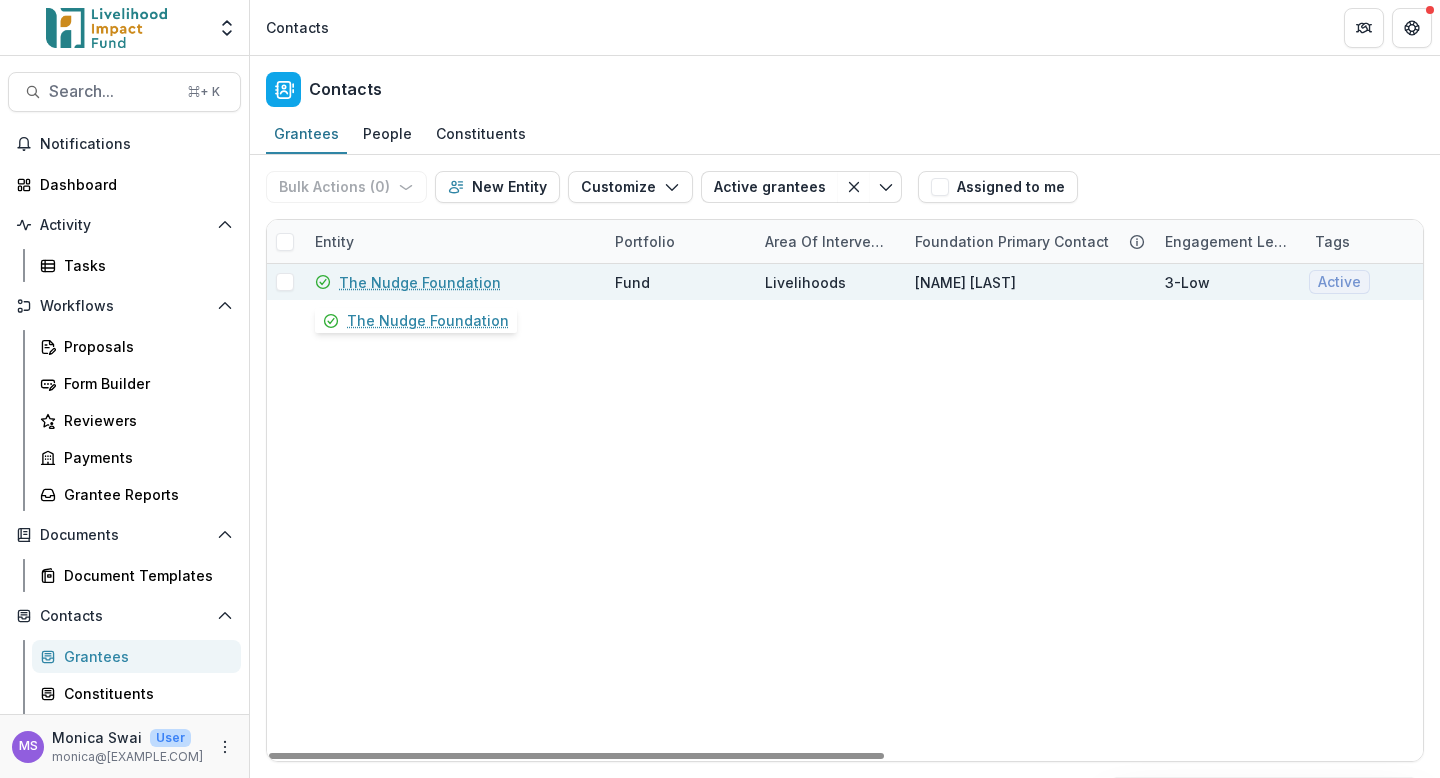 click on "The Nudge Foundation" at bounding box center [420, 282] 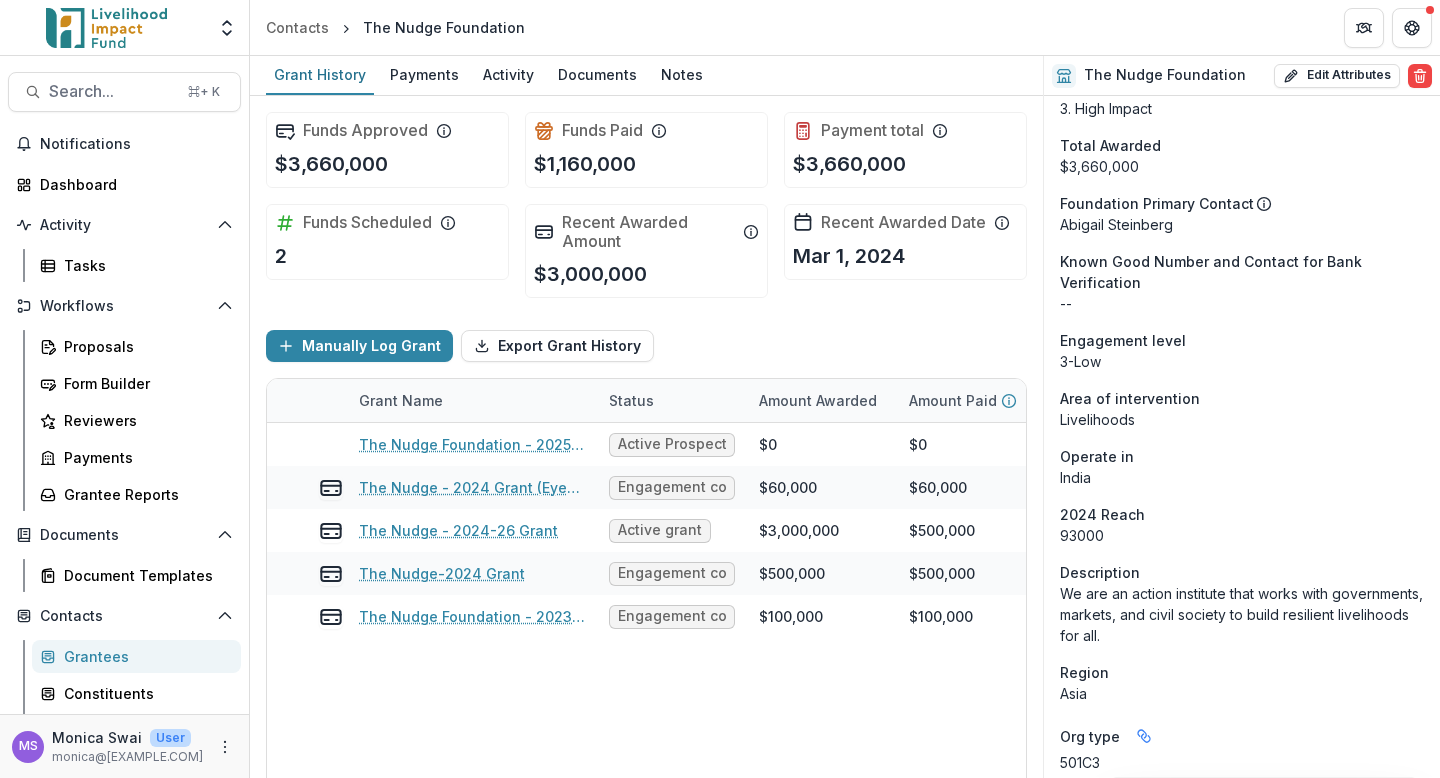 scroll, scrollTop: 0, scrollLeft: 0, axis: both 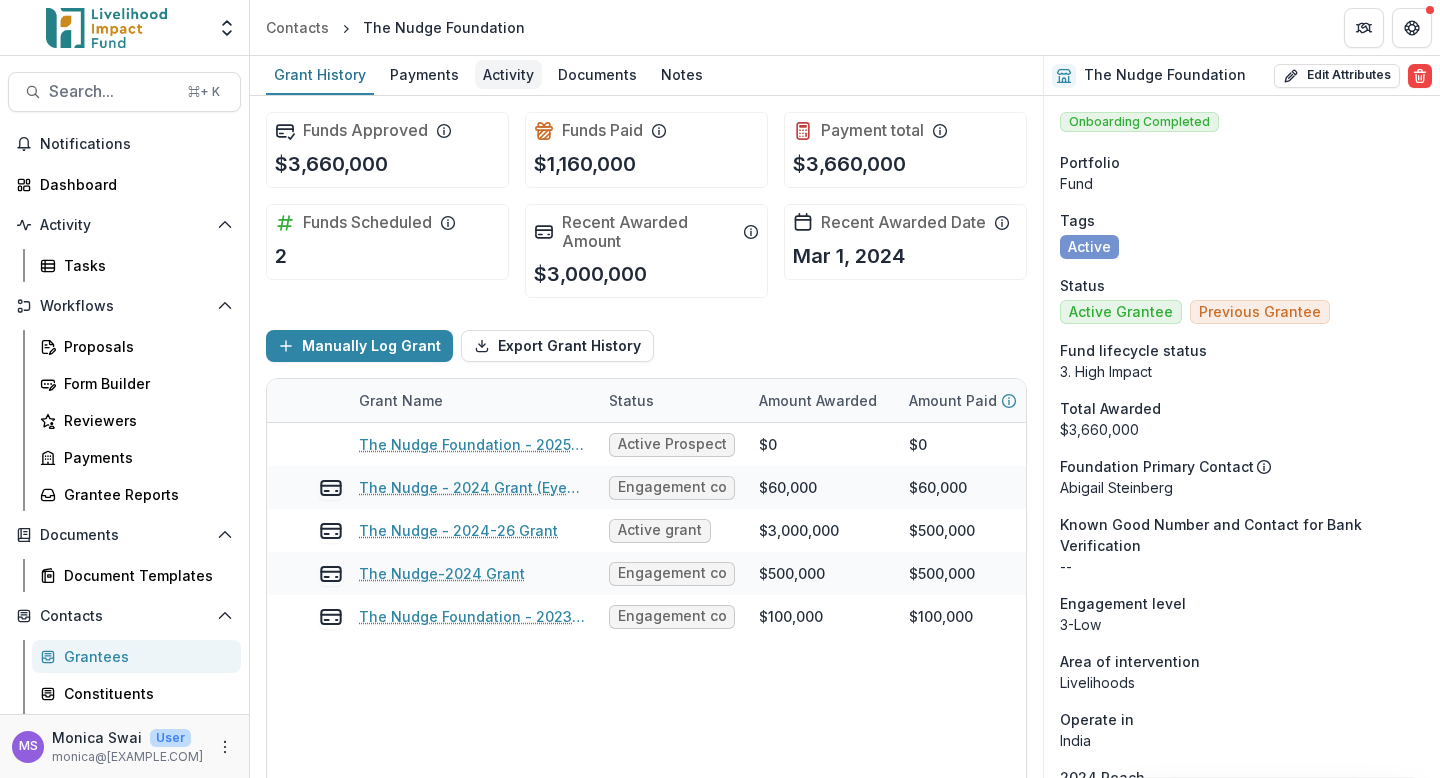 click on "Activity" at bounding box center [508, 74] 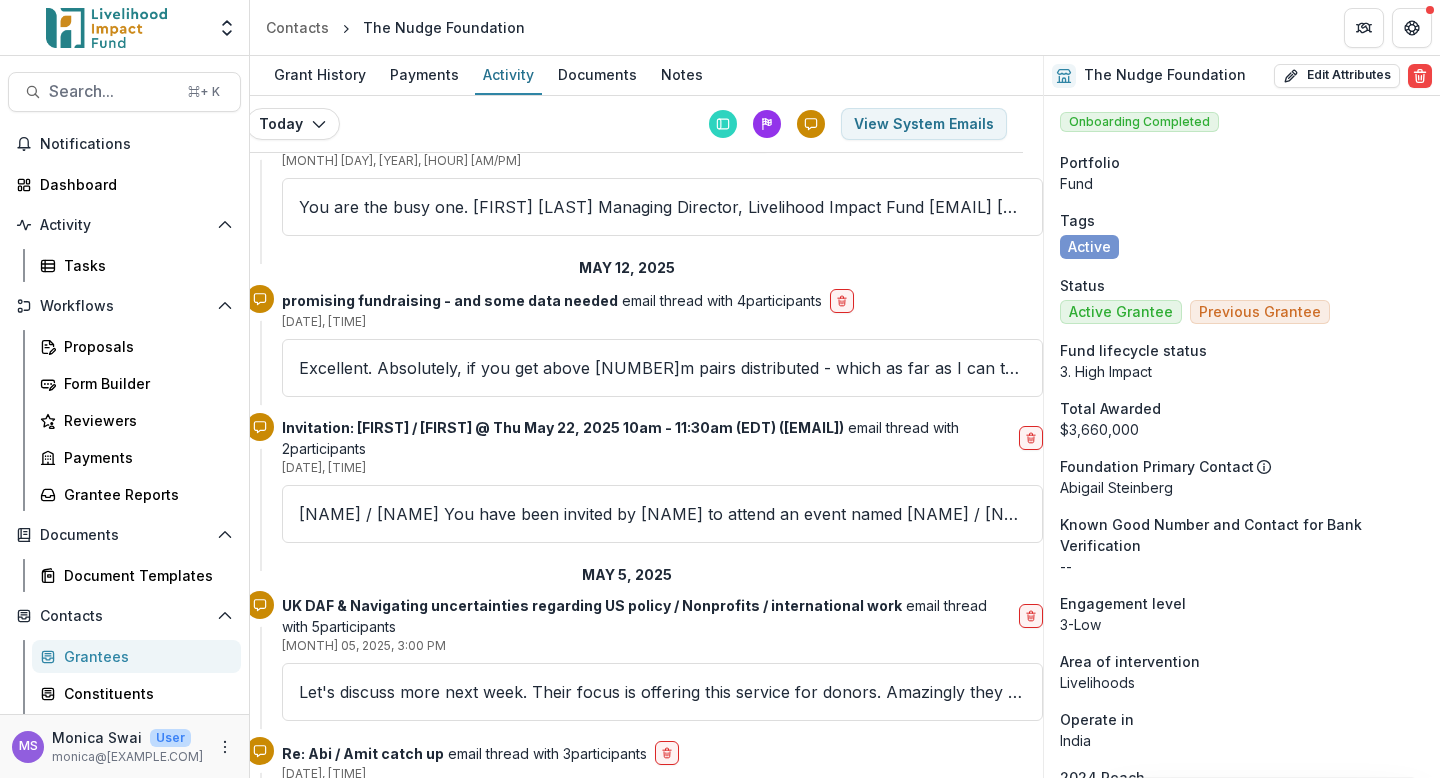 scroll, scrollTop: 11835, scrollLeft: 20, axis: both 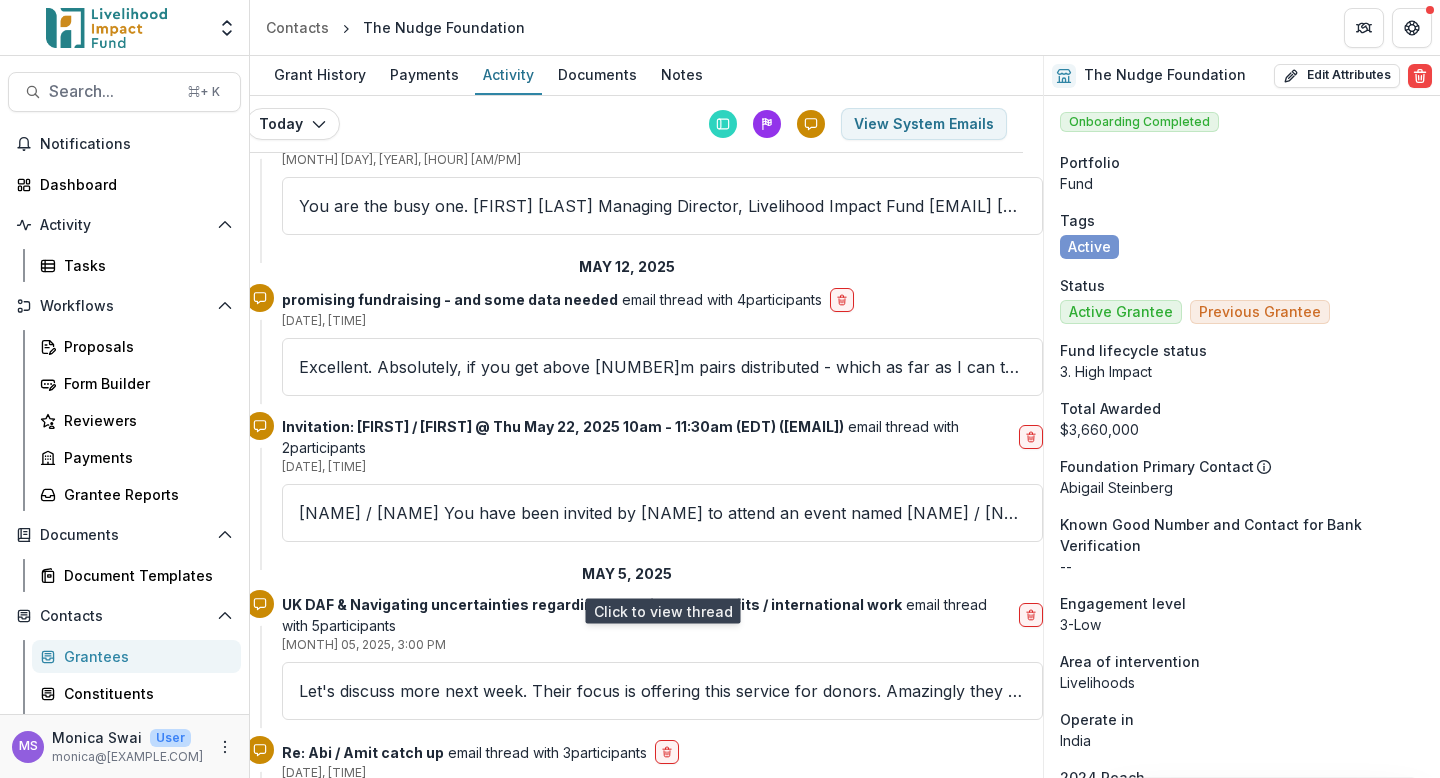 click on "Thanks [PERSON]. Will do. On [DATE] at [TIME], [PERSON] wrote: OK, II went through it. I edited the language a bit (based on your email to me above) so take" at bounding box center (662, 992) 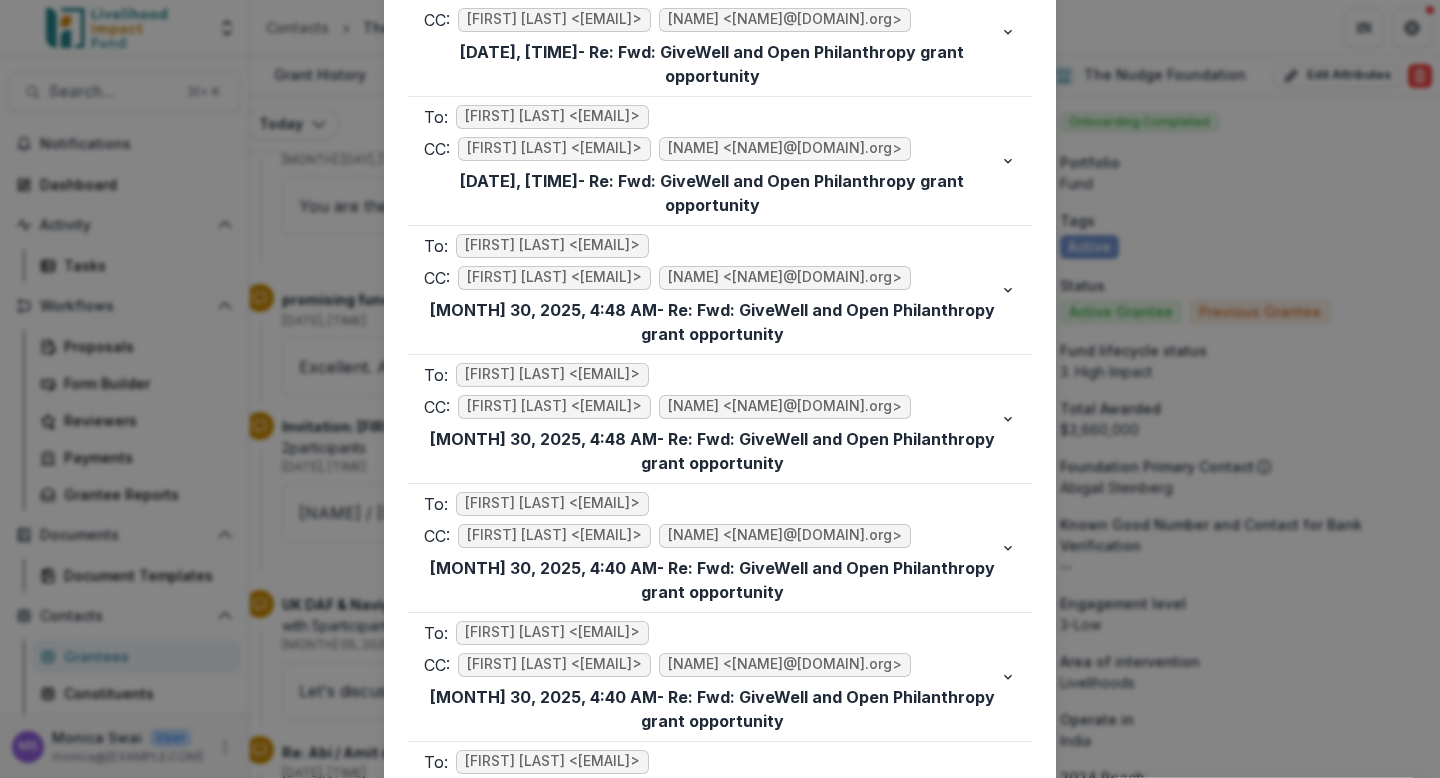scroll, scrollTop: 23110, scrollLeft: 0, axis: vertical 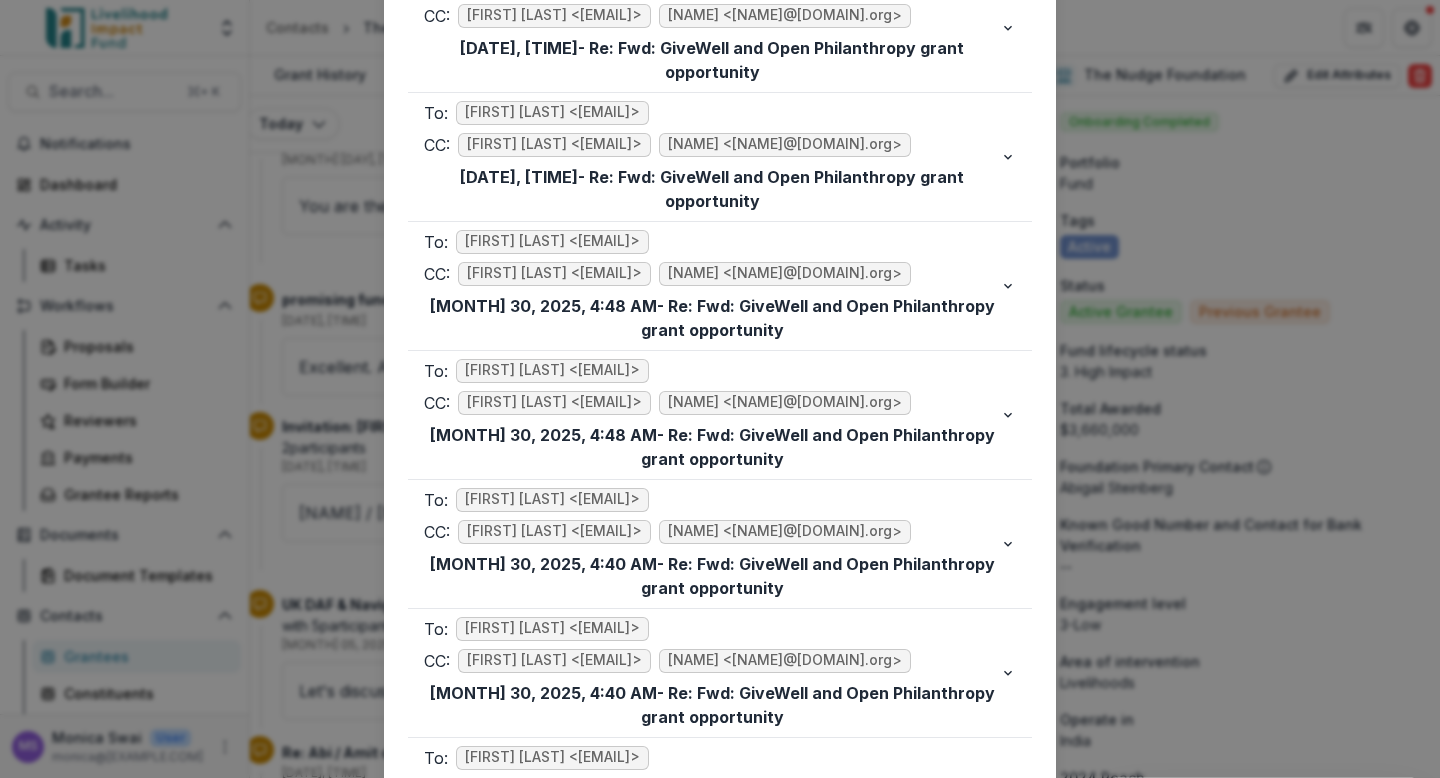 click on "Viewing Thread To:  [PERSON] <[EMAIL]> CC:  [PERSON] <[EMAIL]> [PERSON] <[EMAIL]> [DATE], [TIME]  -   Re: Fwd: GiveWell and Open Philanthropy grant opportunity Thanks [PERSON]. Will do. On [DATE] at [TIME], [PERSON] < [EMAIL] > wrote: OK, I I went through it. I edited the language a bit (based on your email to me above) so take a look and either edit further as needed, and please do send it to them. Thanks! [PERSON] Managing Director, [BRAND] [EMAIL] [PHONE] The mission of the [BRAND] is to meaningfully and durably improve the lives of the global poor.  The programs and leaders we support seek to increase people's ability to support themselves and their families by providing them with skills, capital, and opportunities. On [DATE] at [TIME], [PERSON] < [EMAIL] > wrote: Thanks, [PERSON] On [DATE] at [TIME], [PERSON] <
, <" at bounding box center [720, 389] 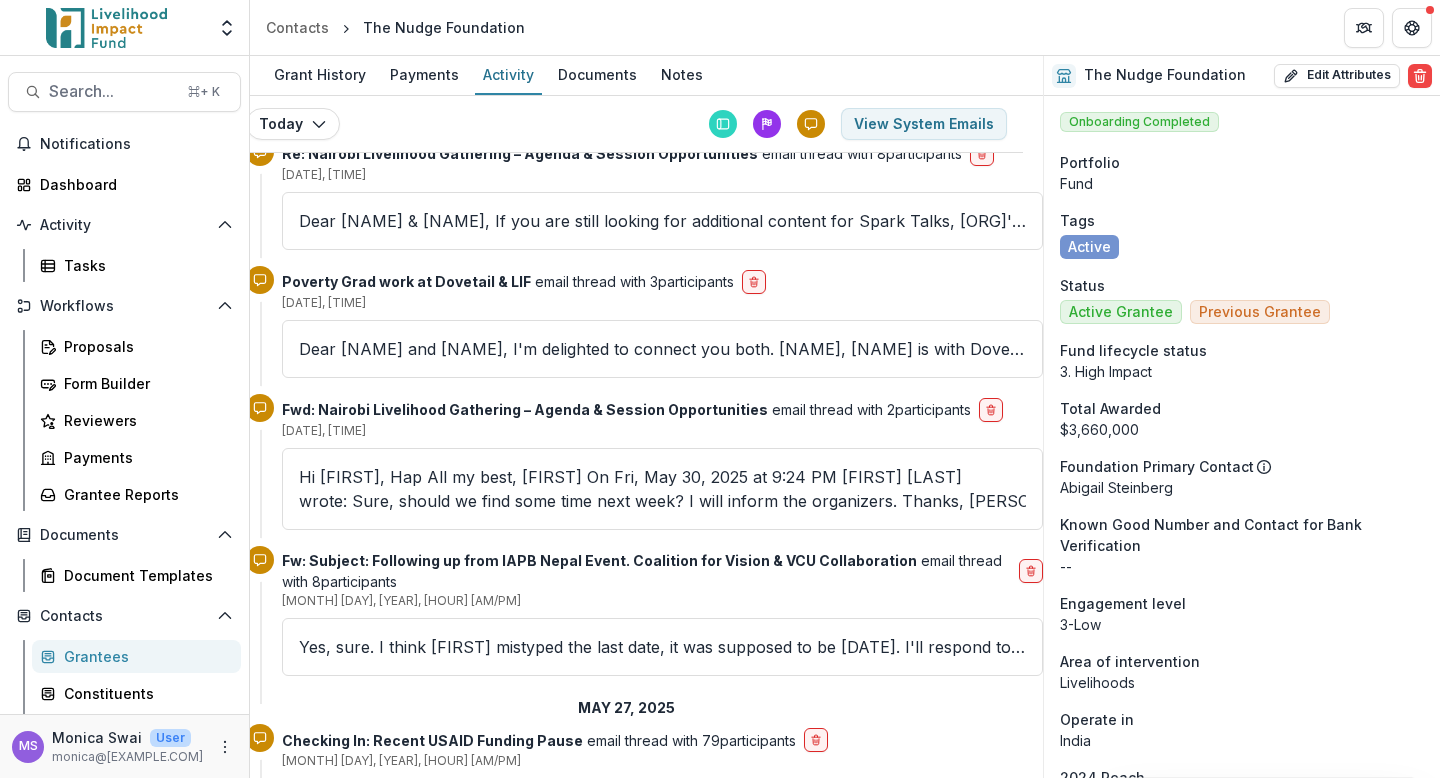 scroll, scrollTop: 11695, scrollLeft: 20, axis: both 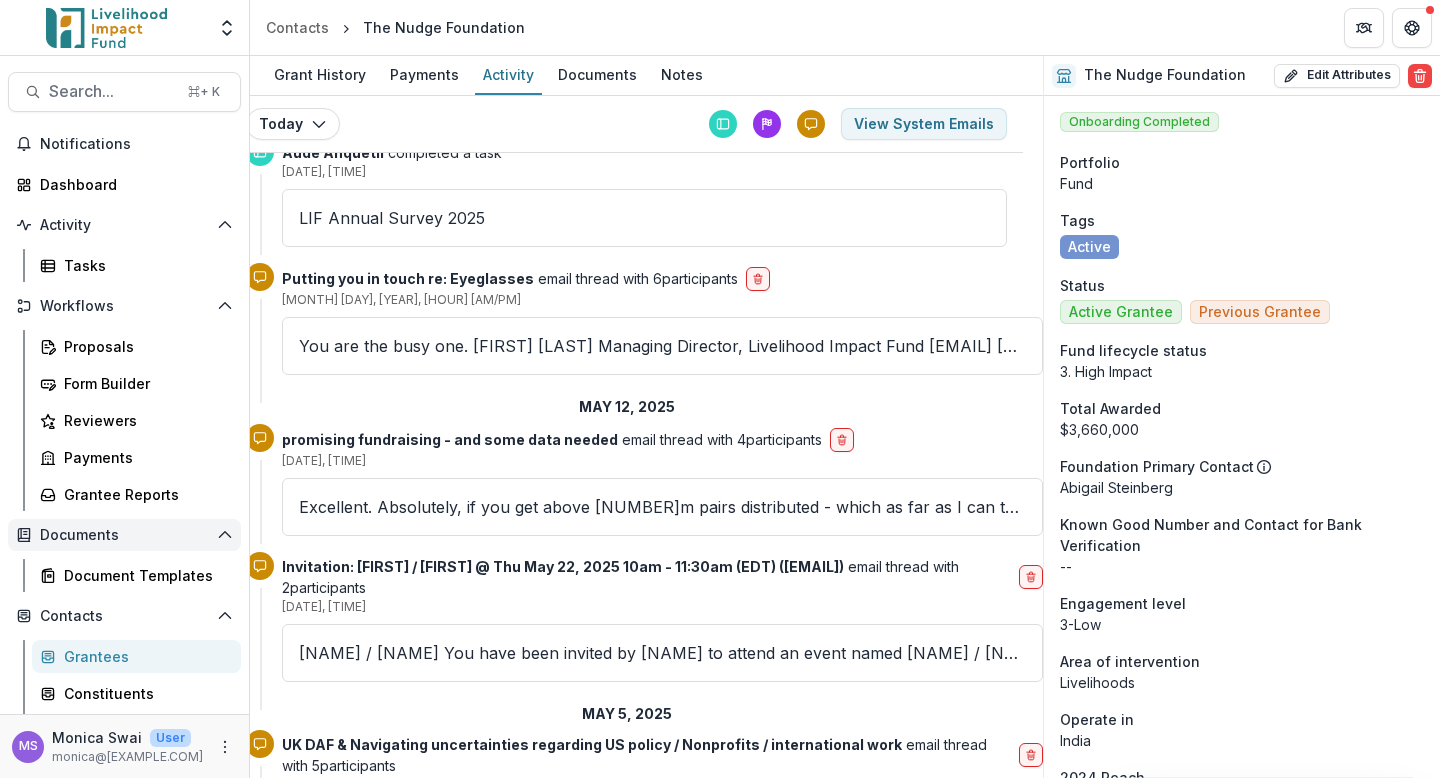 click on "Documents" at bounding box center [124, 535] 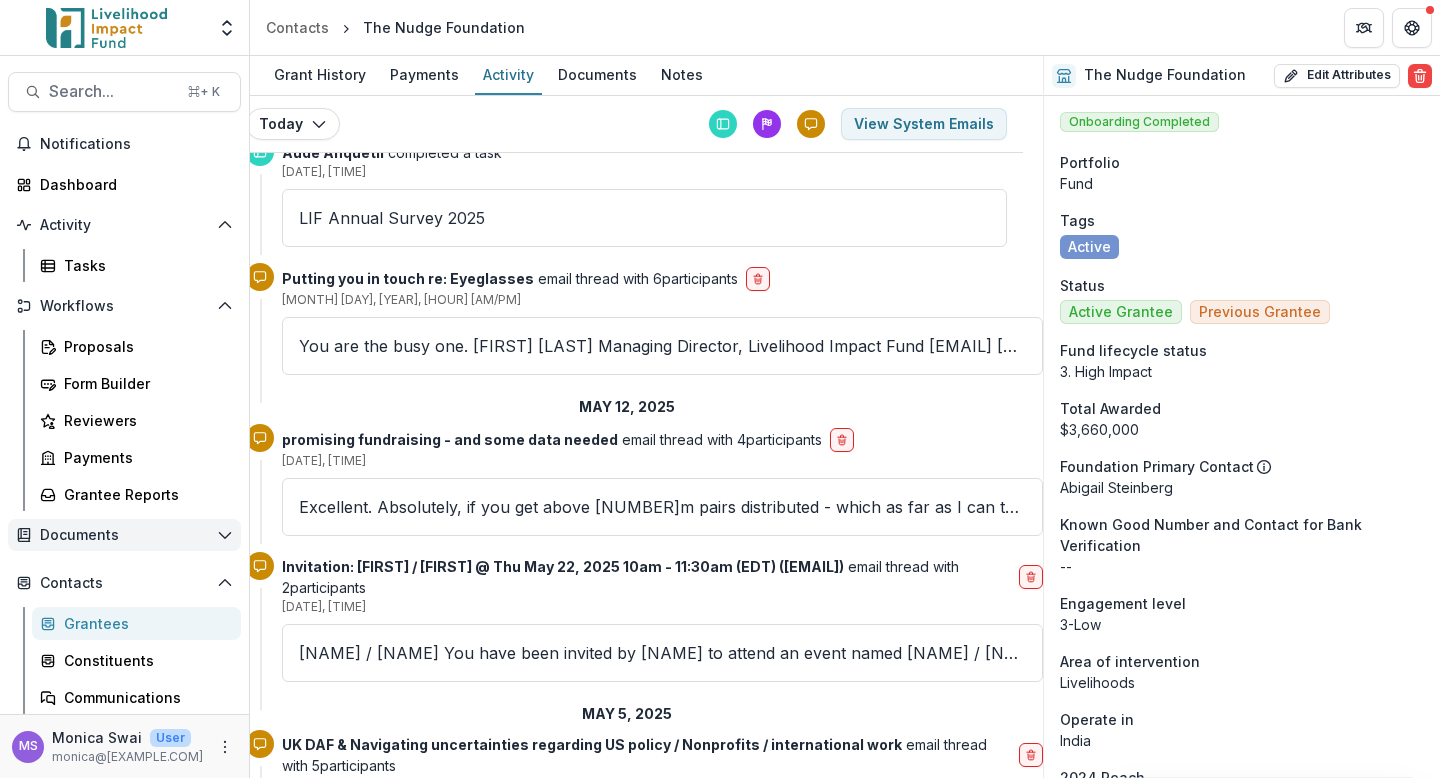 click on "Documents" at bounding box center [124, 535] 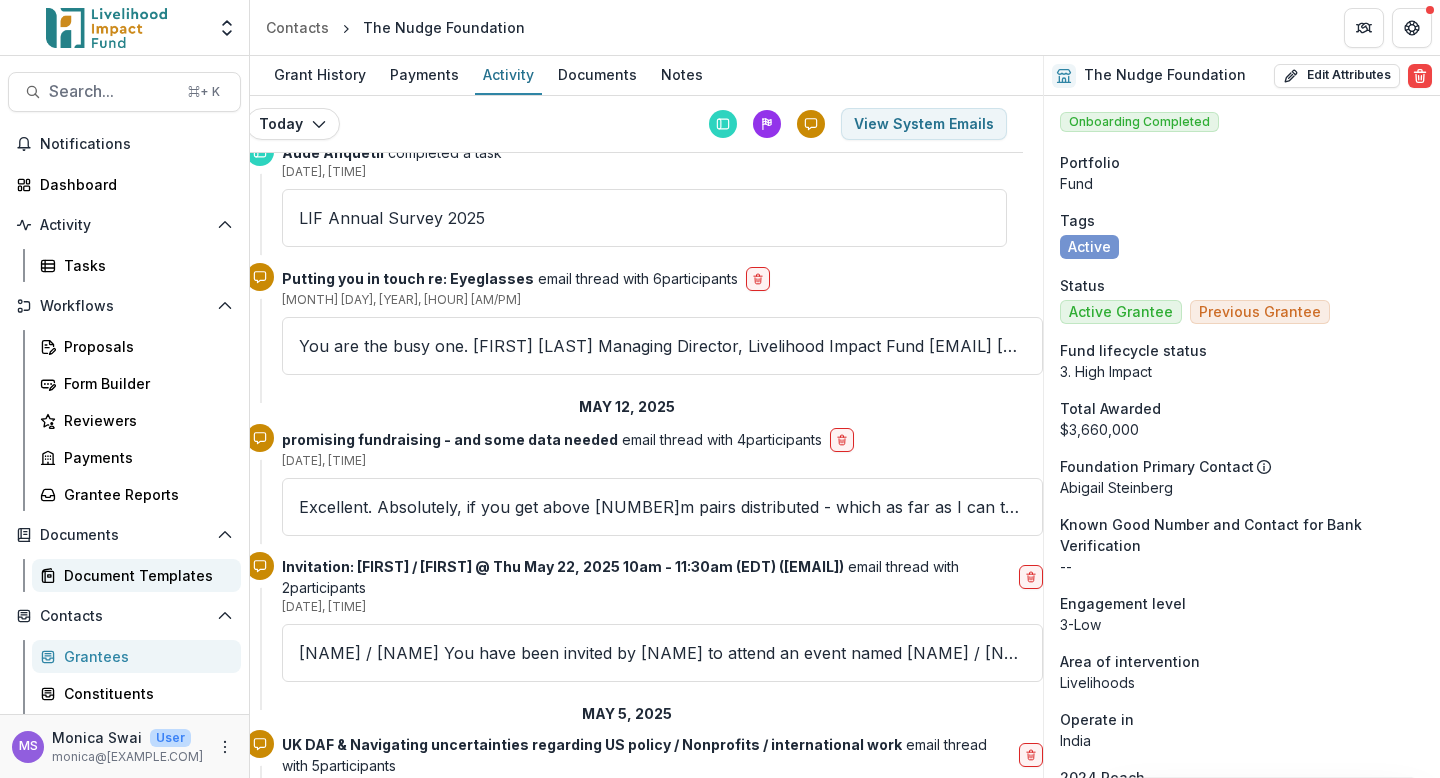 click on "Document Templates" at bounding box center (144, 575) 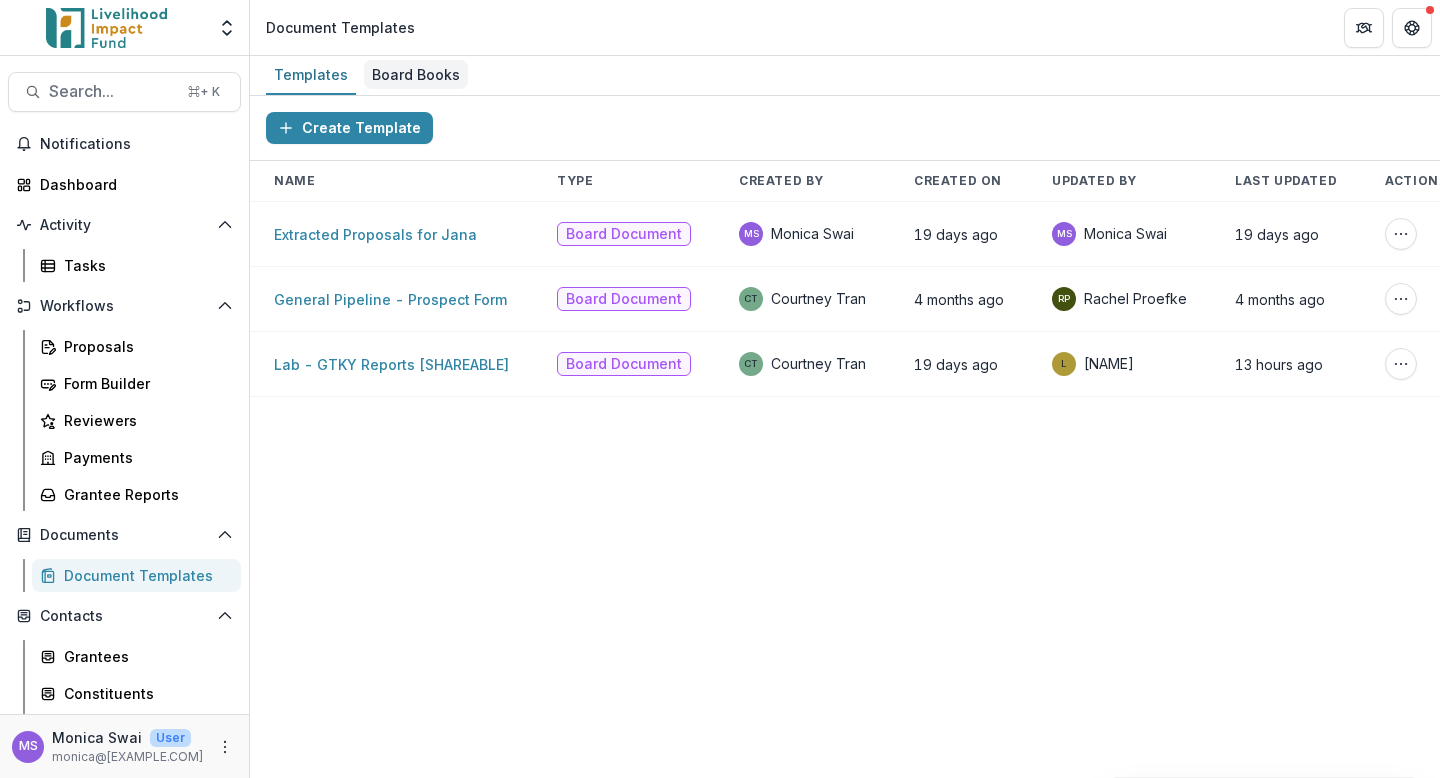 click on "Board Books" at bounding box center [416, 74] 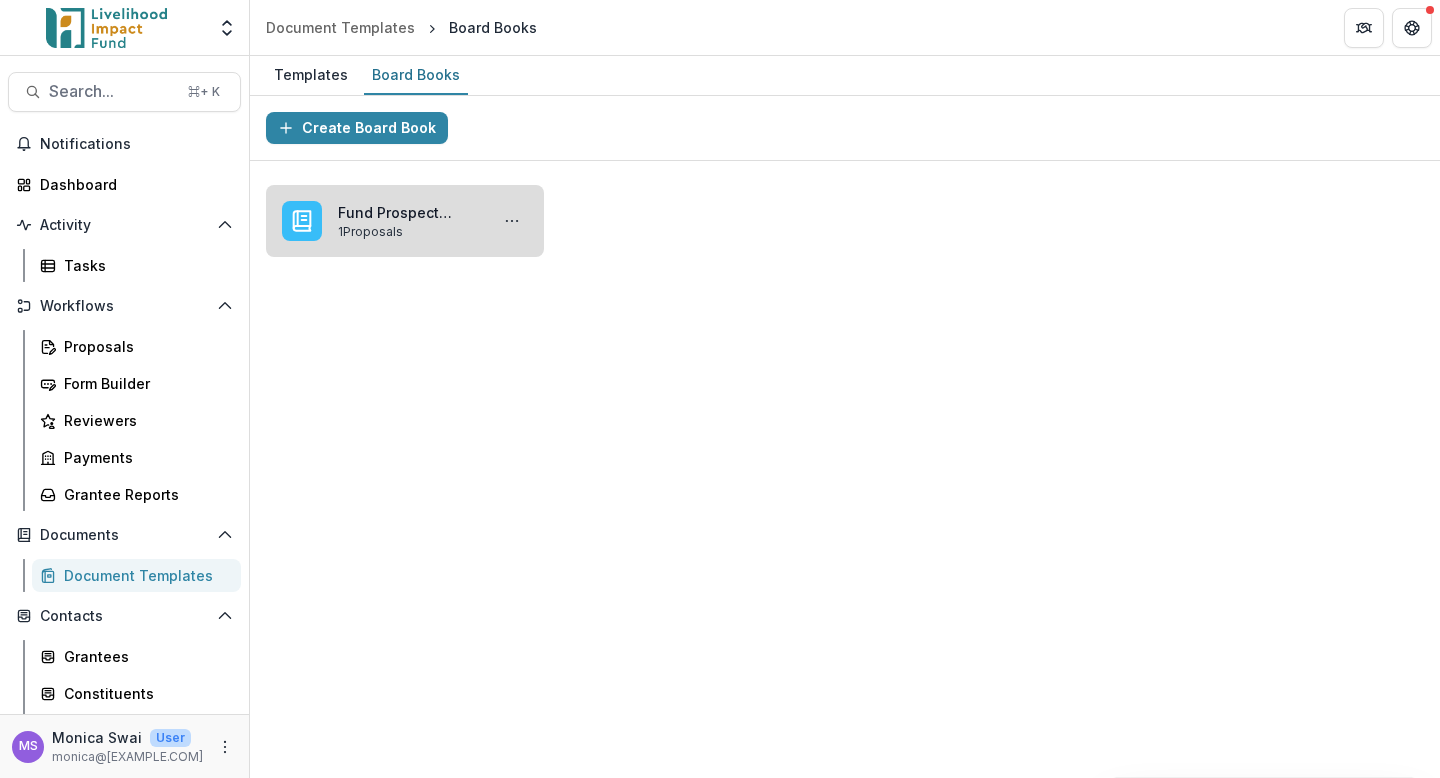 click on "Fund Prospect Meeting - 2/25" at bounding box center (409, 212) 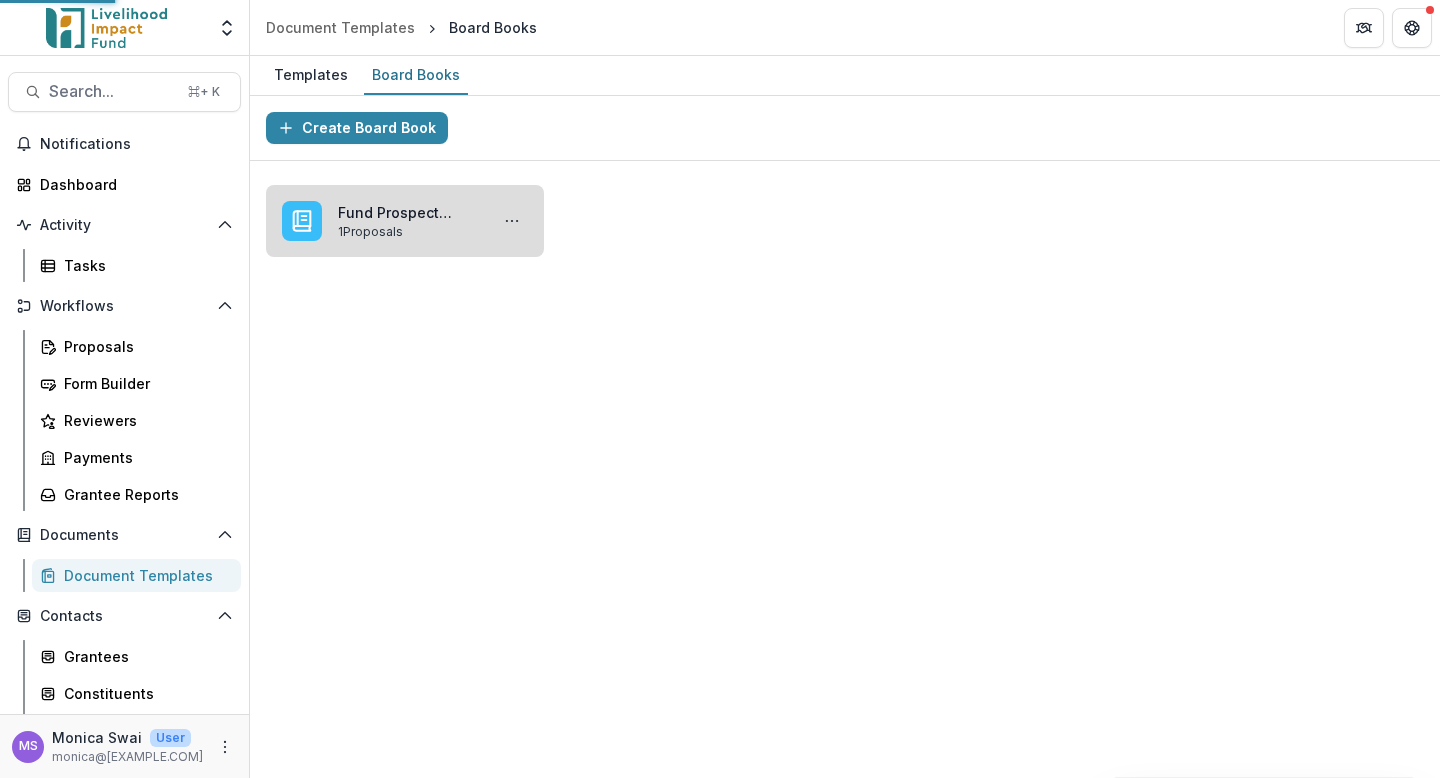 click on "Fund Prospect Meeting - 2/25" at bounding box center [409, 212] 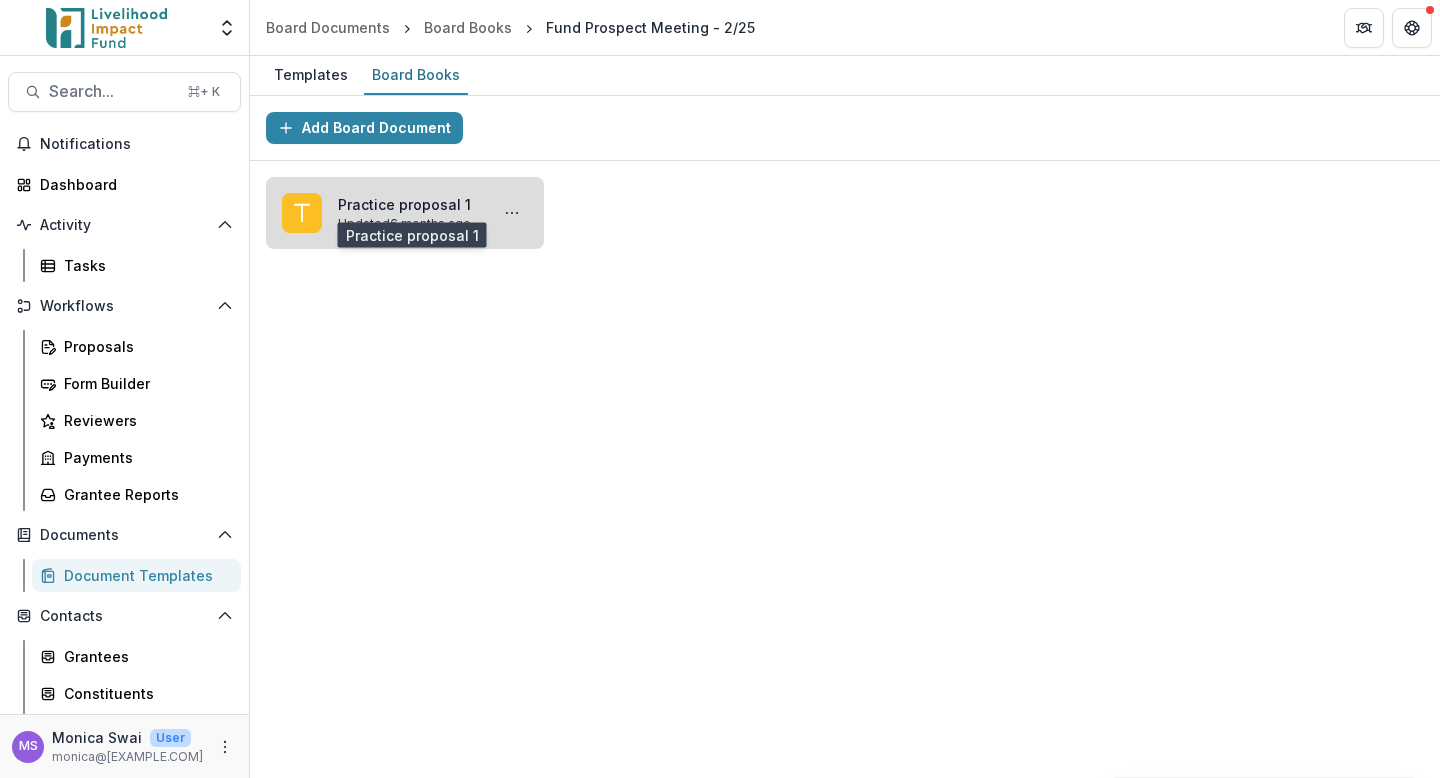 click on "Practice proposal 1" at bounding box center [409, 204] 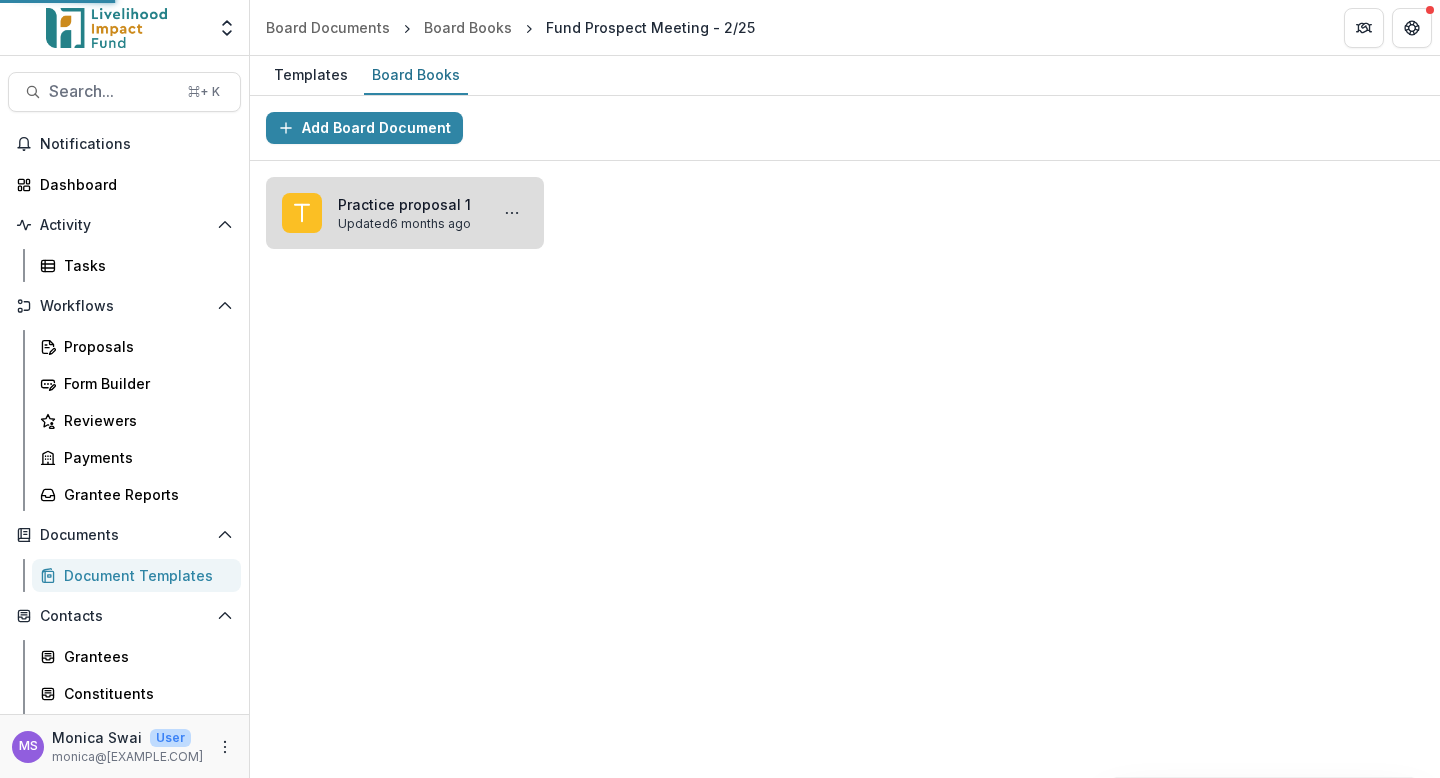 click on "Practice proposal 1" at bounding box center (409, 204) 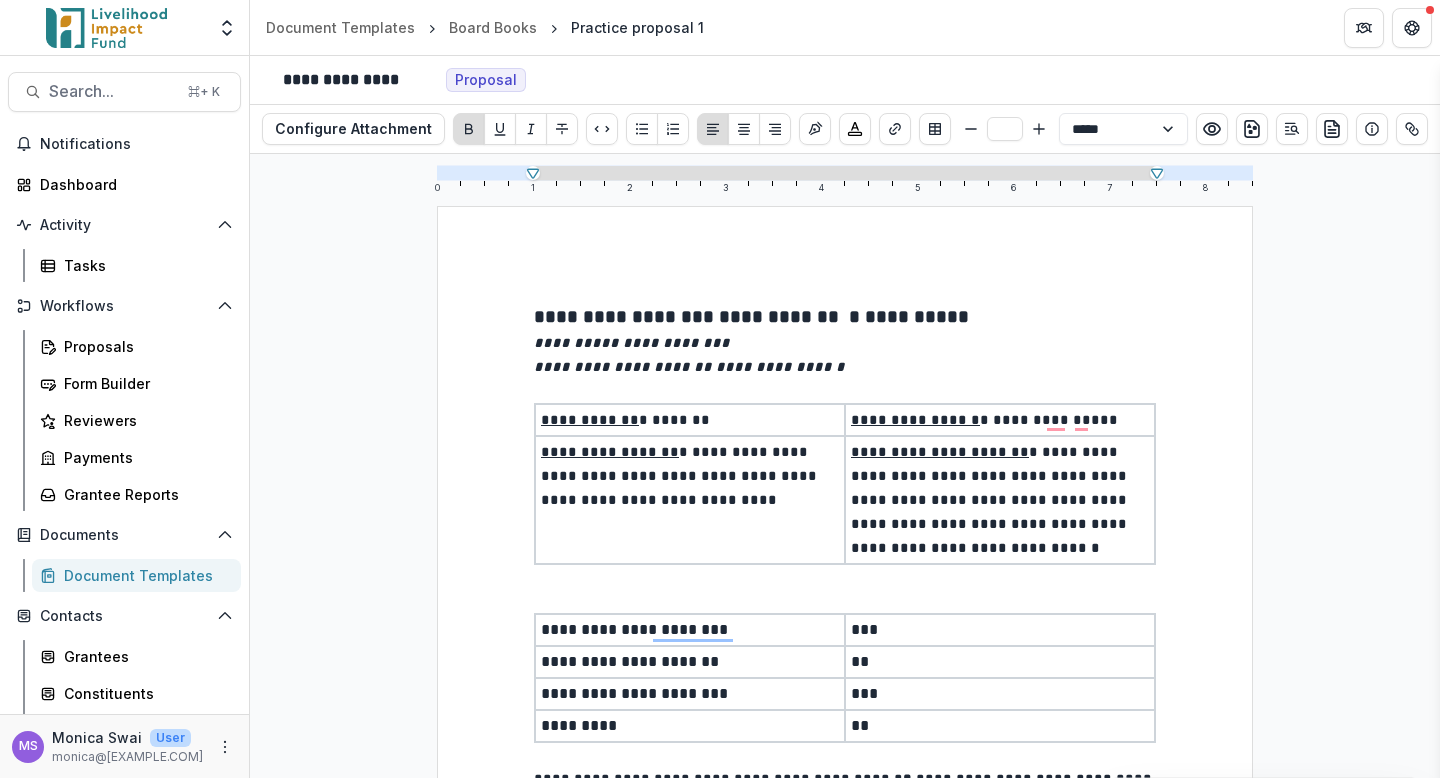 scroll, scrollTop: 71, scrollLeft: 0, axis: vertical 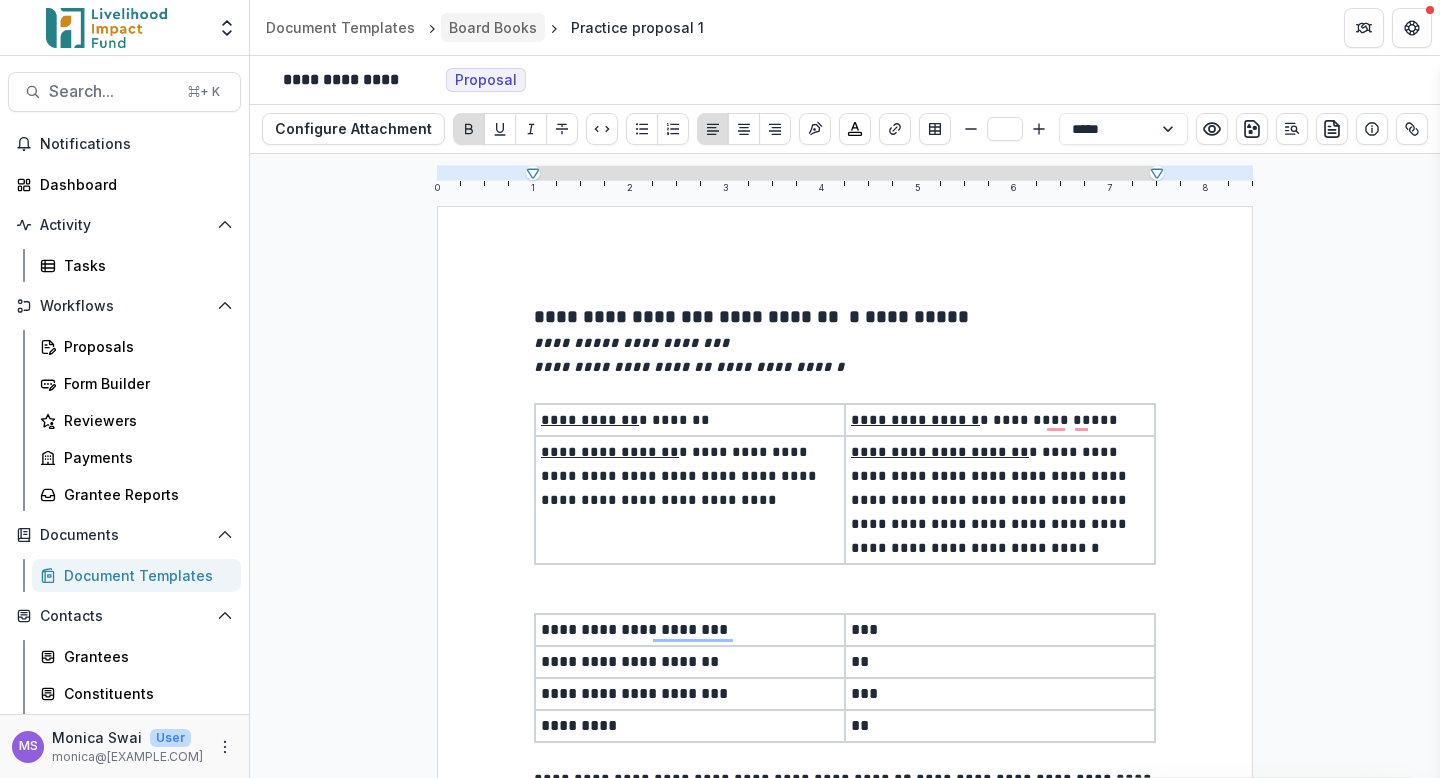 click on "Board Books" at bounding box center (493, 27) 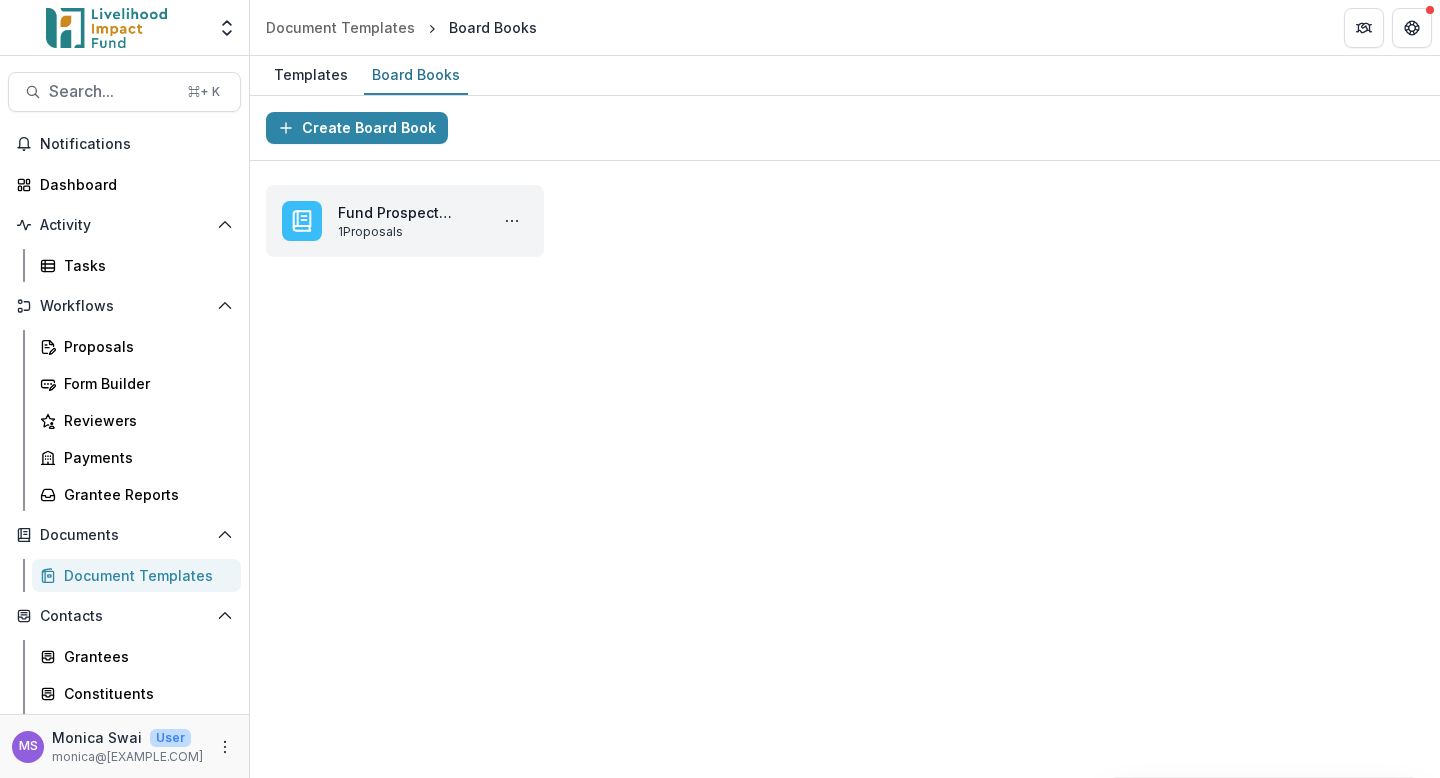 click on "**********" at bounding box center (845, 437) 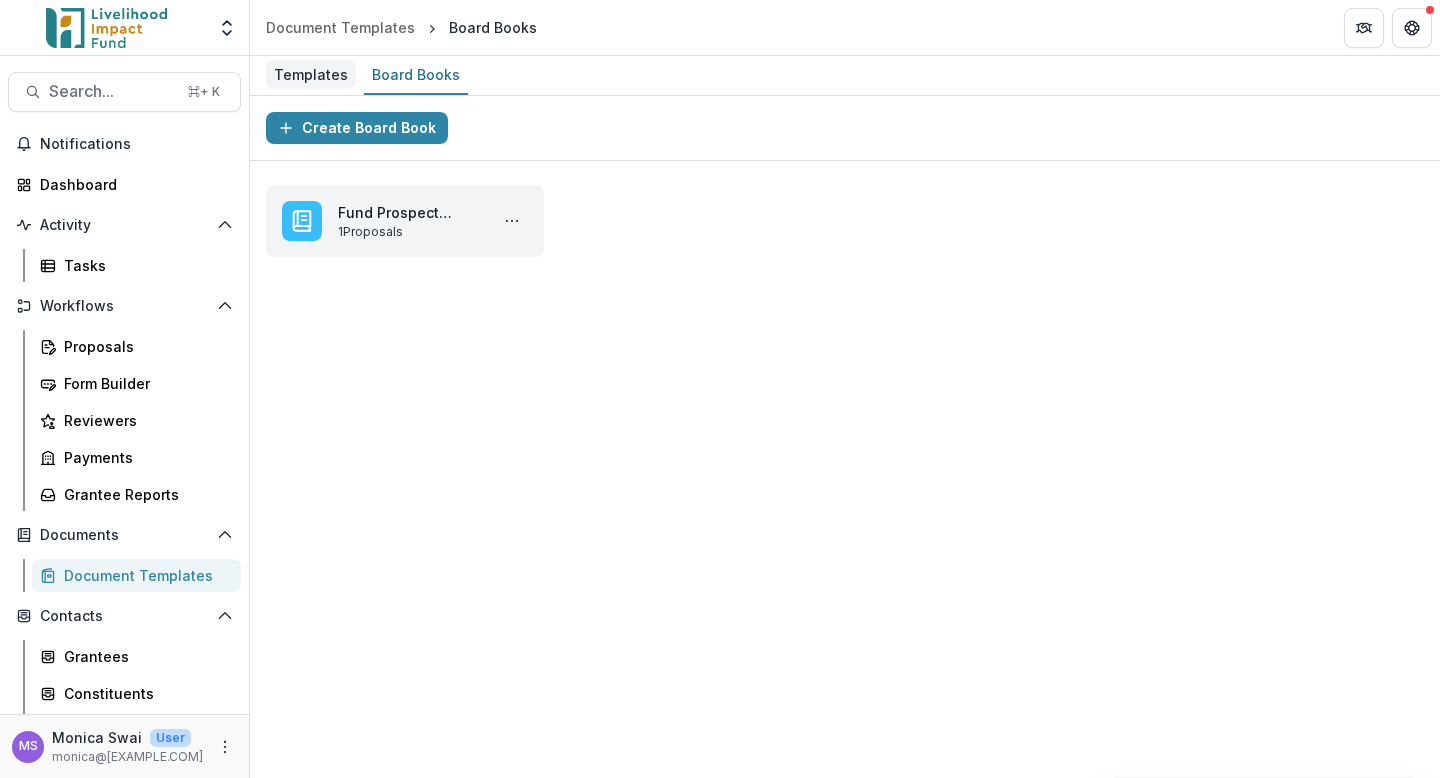 click on "Templates" at bounding box center (311, 74) 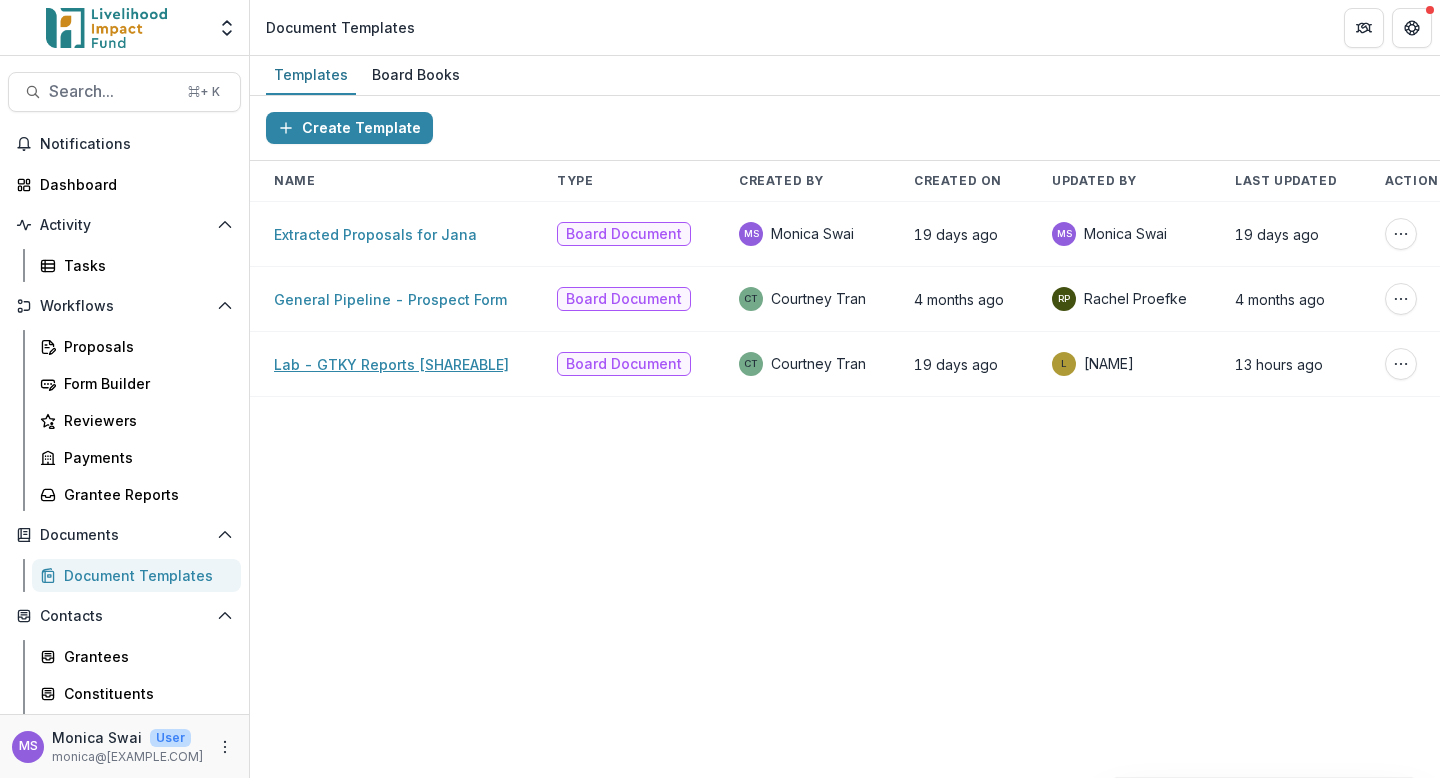 click on "Lab - GTKY Reports [SHAREABLE]" at bounding box center (391, 364) 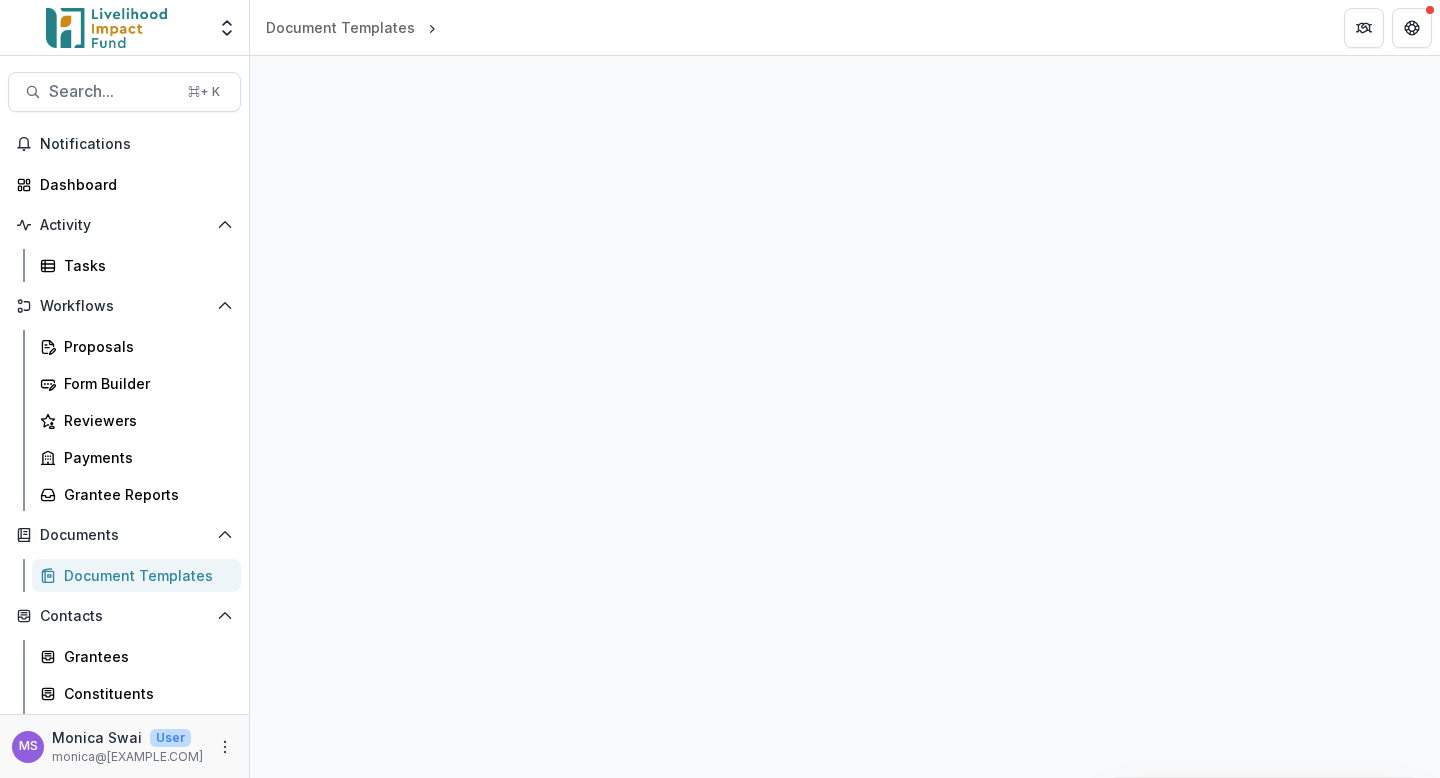 select on "**********" 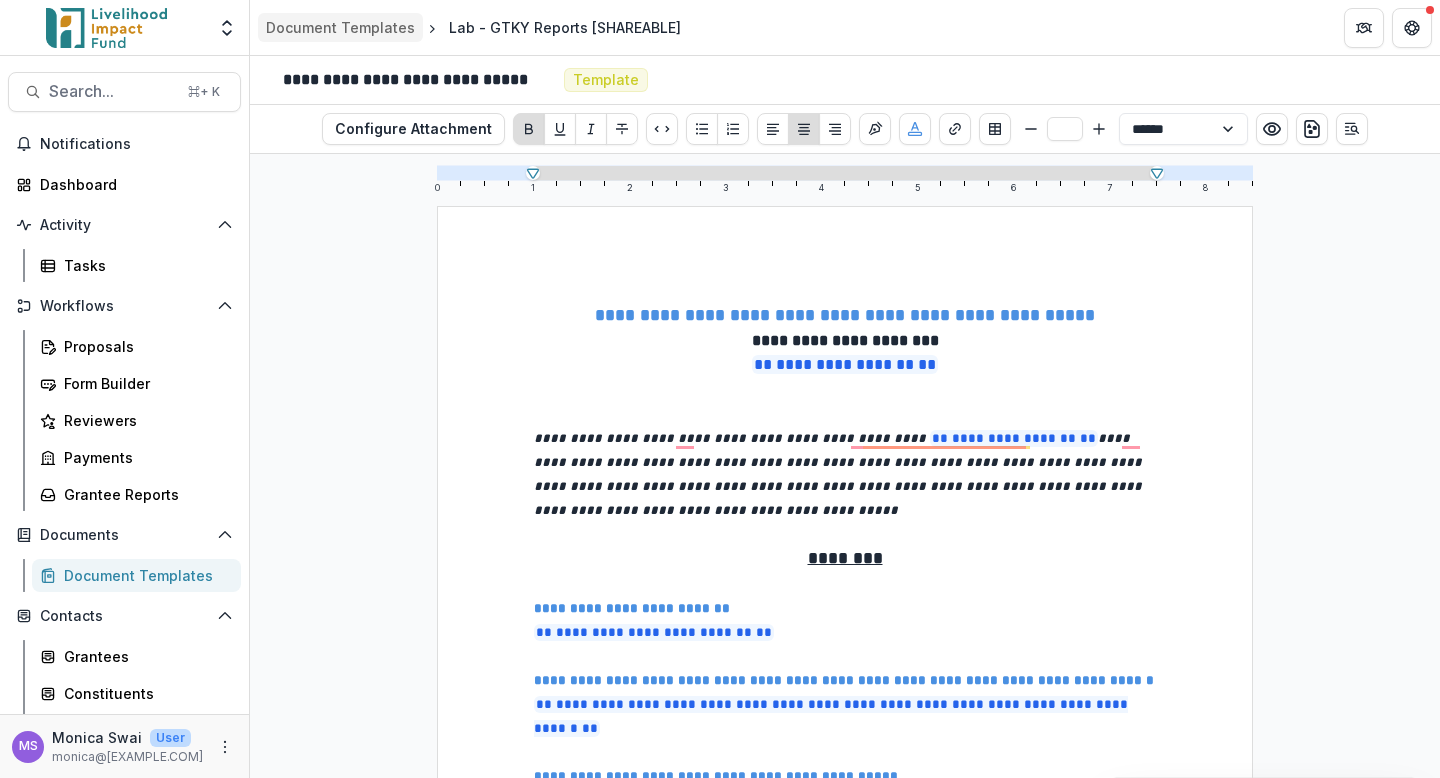 click on "Document Templates" at bounding box center (340, 27) 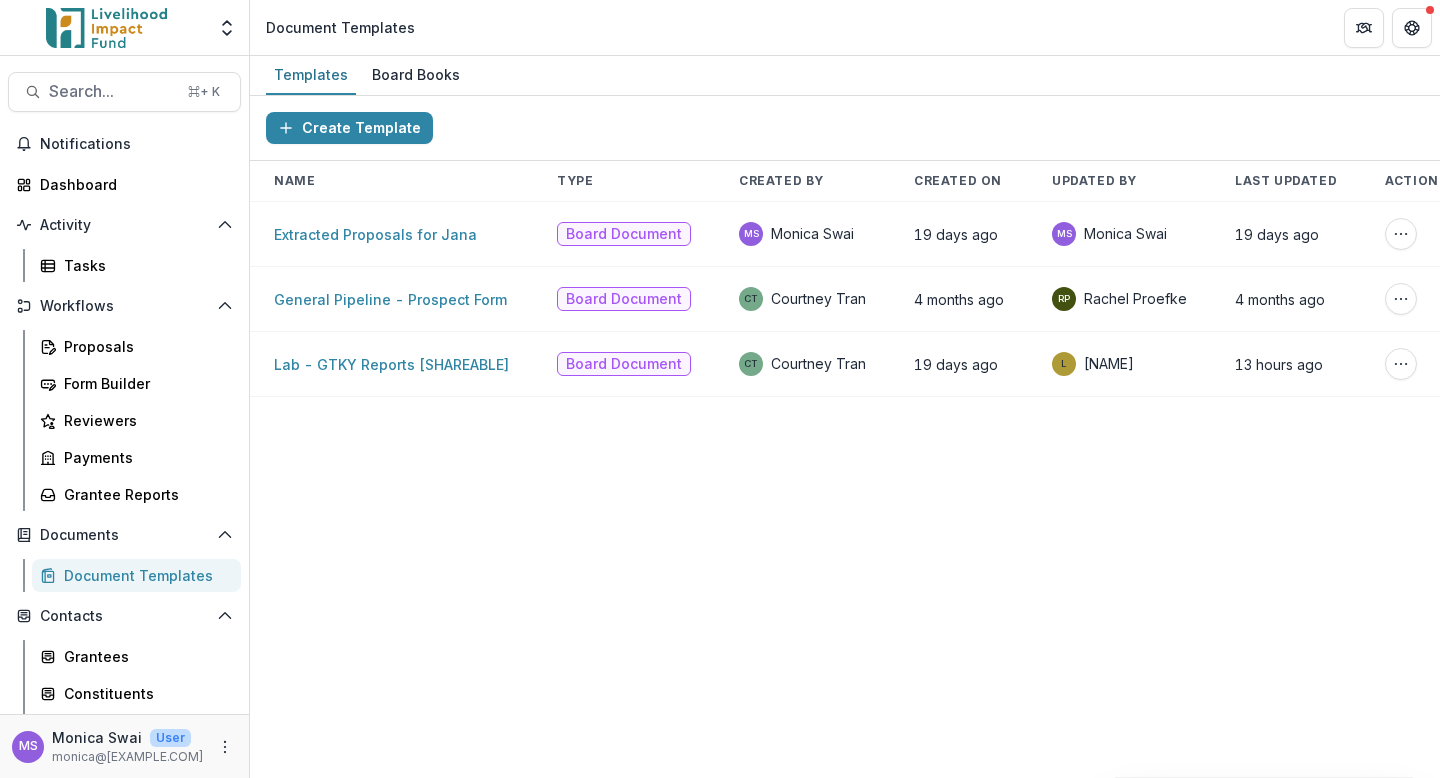 click on "Create Template Name Type Created By Created On Updated By Last Updated Actions Extracted Proposals for [NAME] [LAST] Document MS [NAME] [LAST] 19 days ago MS [NAME] [LAST] 19 days ago Create Board Book Delete Template General Pipeline - Prospect Form Board Document CT [NAME] [LAST] 4 months ago RP [NAME] [LAST] 4 months ago Create Board Book Delete Template Lab - GTKY Reports [SHAREABLE] Board Document CT [NAME] [LAST] 19 days ago L [NAME] 13 hours ago Create Board Book Delete Template" at bounding box center [845, 437] 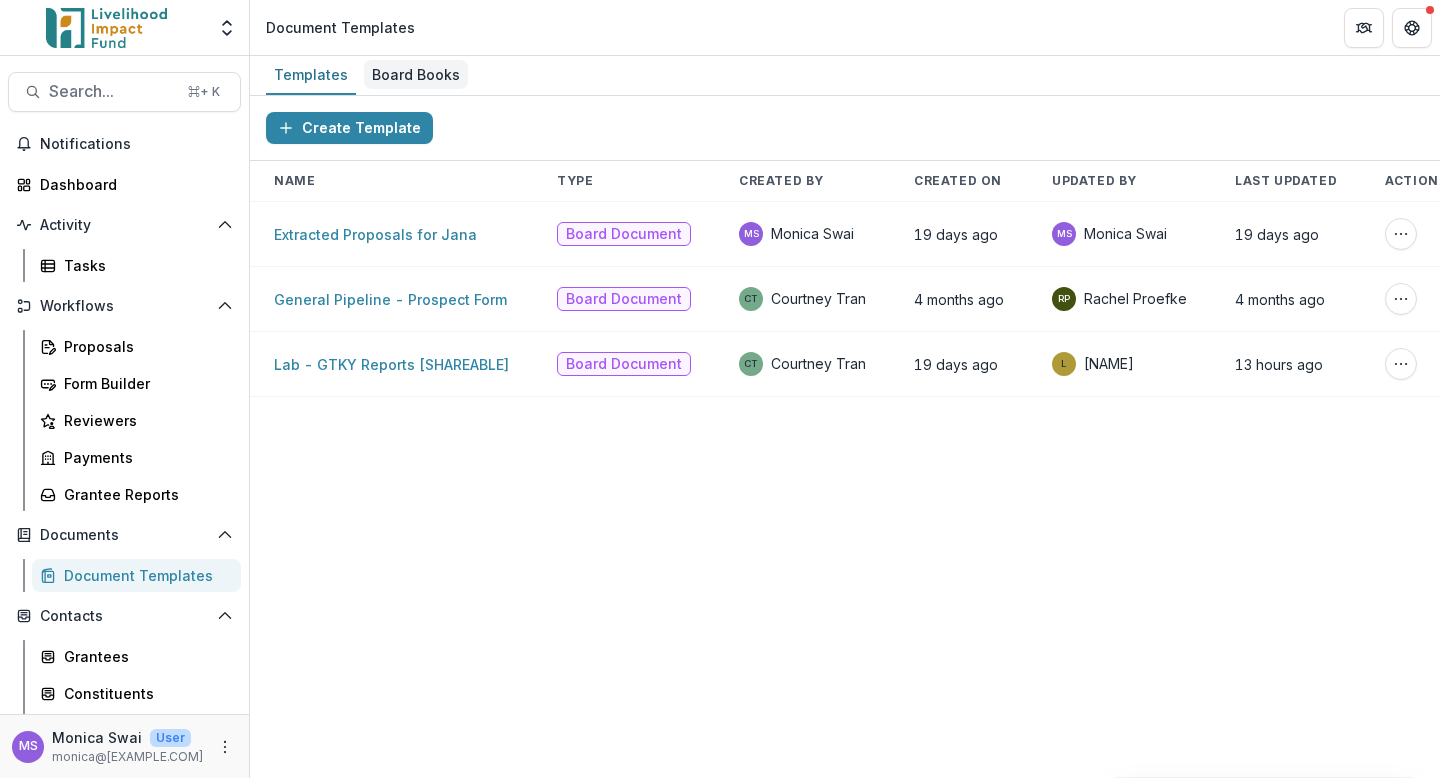 click on "Board Books" at bounding box center [416, 74] 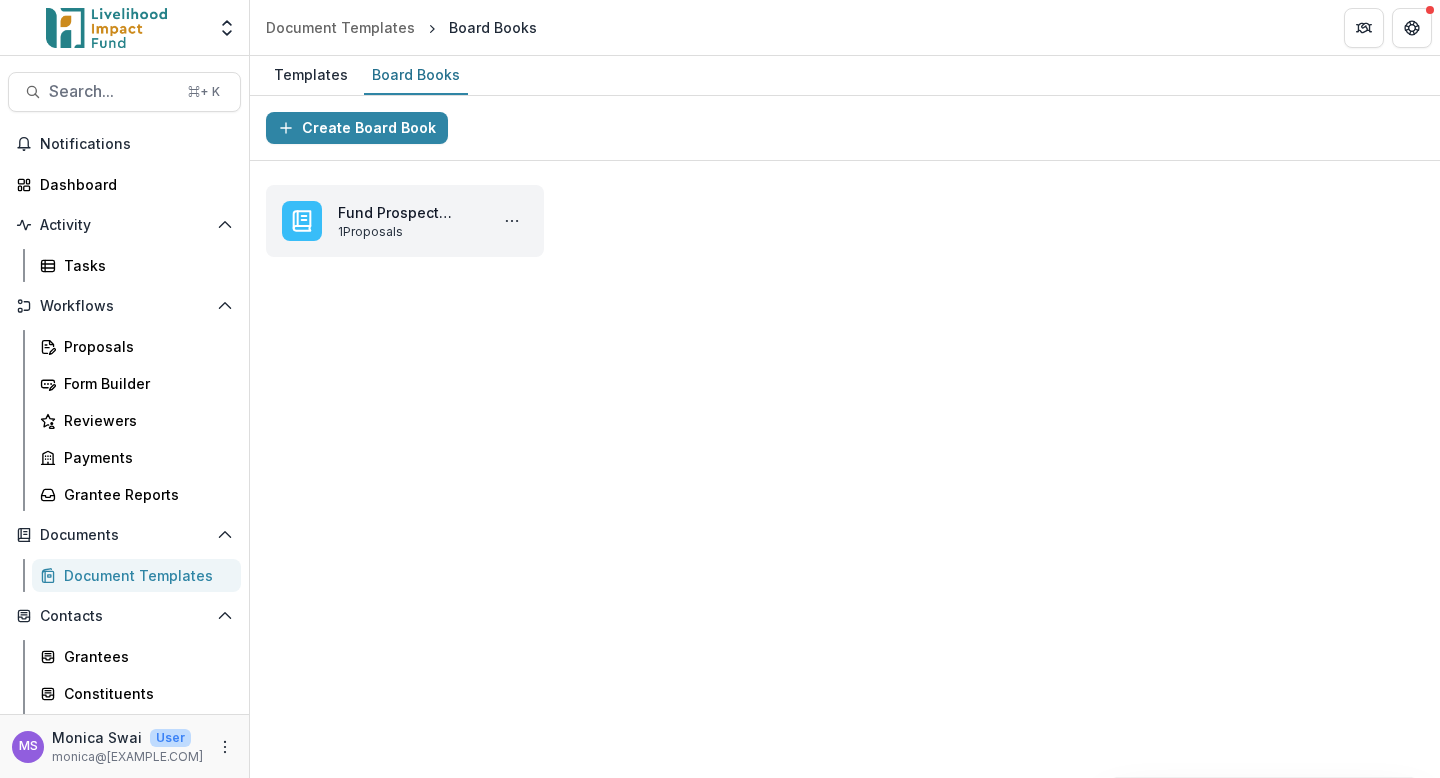 click on "**********" at bounding box center (845, 437) 